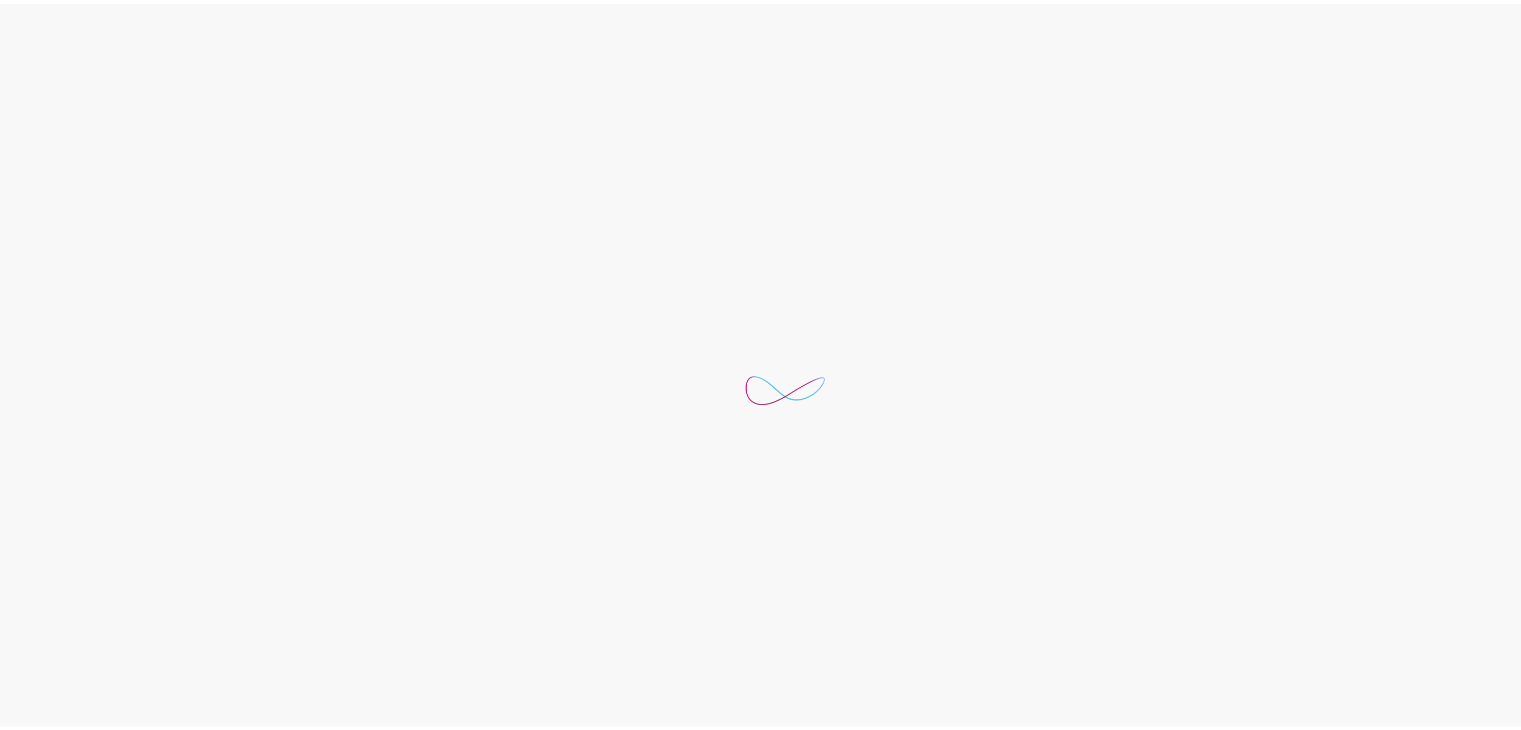 scroll, scrollTop: 0, scrollLeft: 0, axis: both 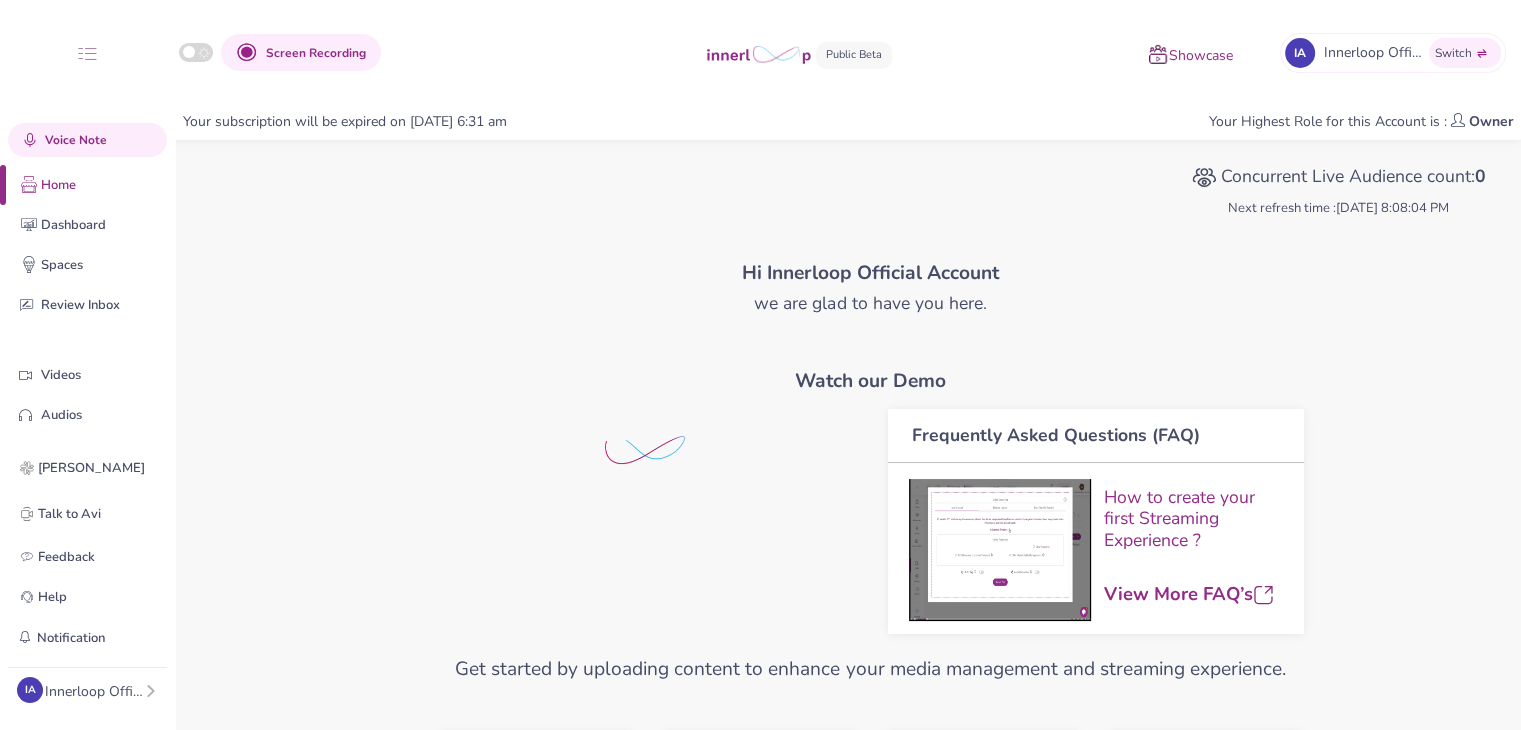 drag, startPoint x: 91, startPoint y: 681, endPoint x: 119, endPoint y: 682, distance: 28.01785 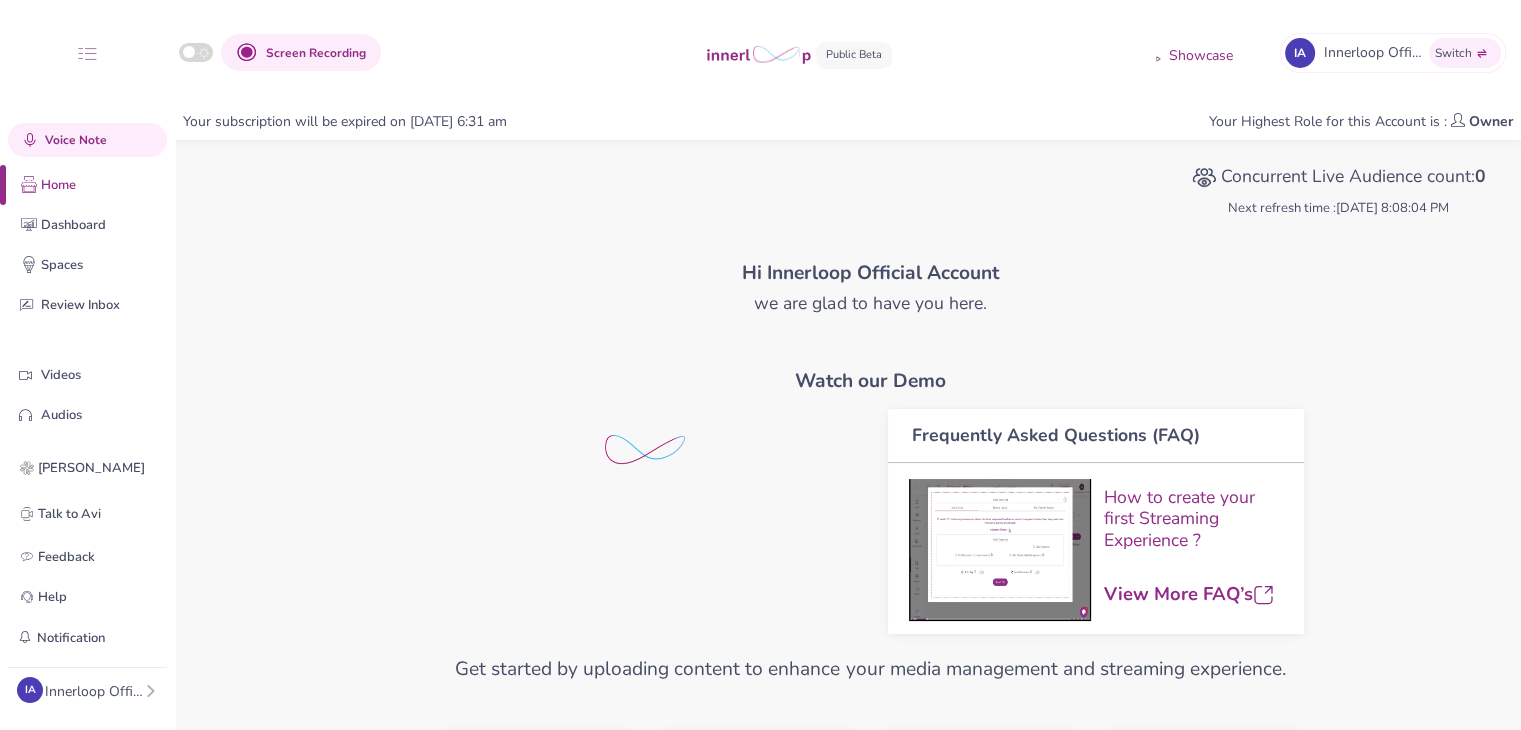 click on "Innerloop Official Account" at bounding box center (94, 691) 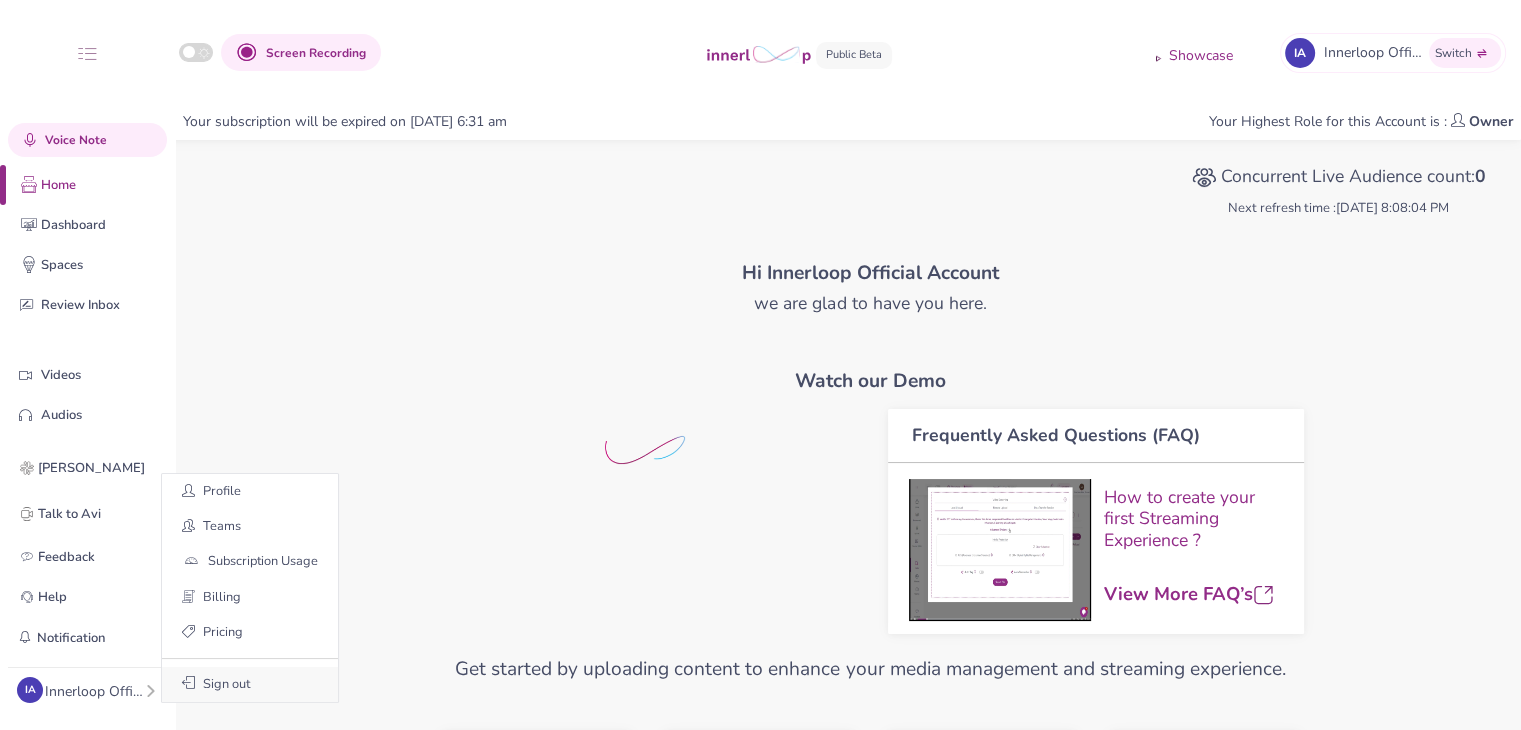click on "Sign out" at bounding box center [250, 684] 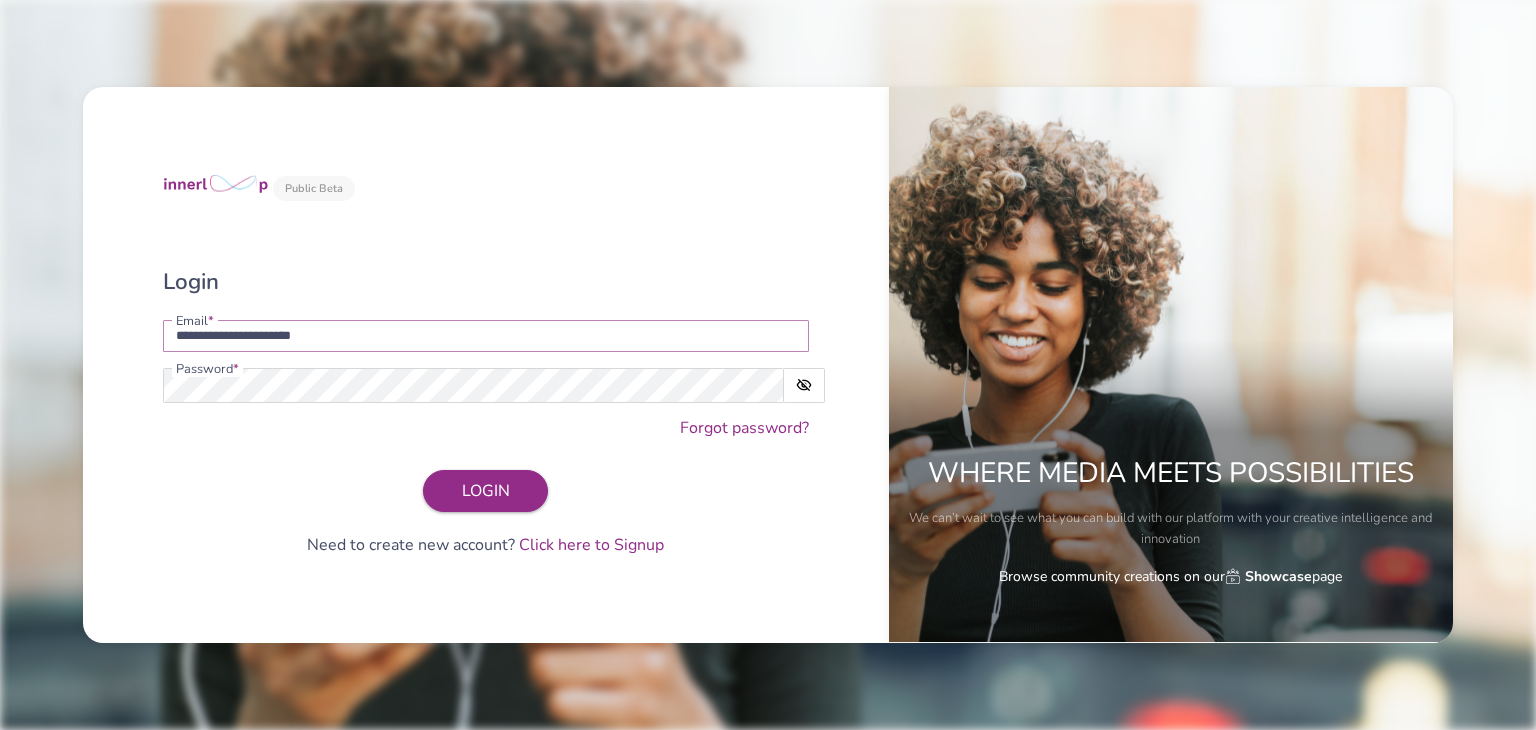 drag, startPoint x: 360, startPoint y: 332, endPoint x: 427, endPoint y: 348, distance: 68.88396 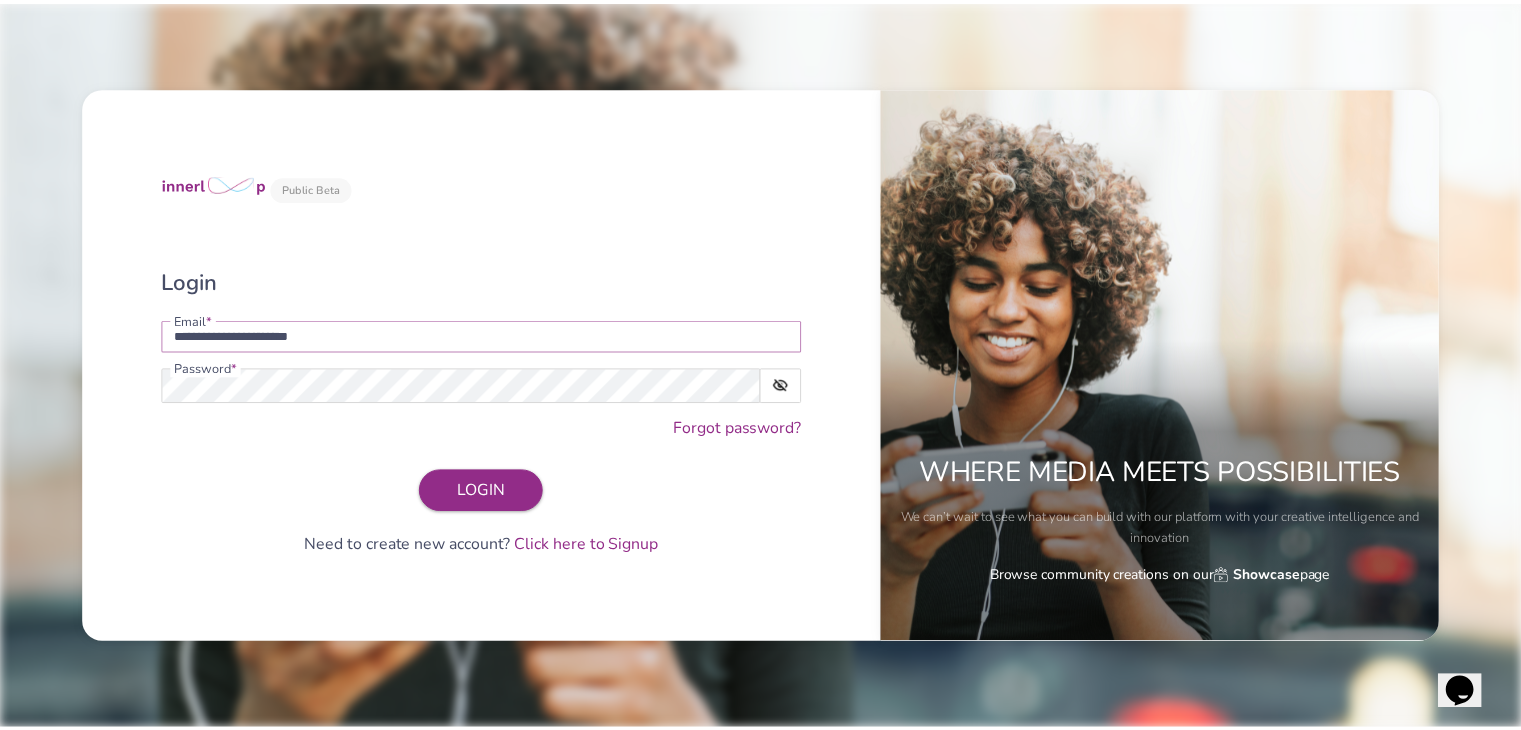 scroll, scrollTop: 0, scrollLeft: 0, axis: both 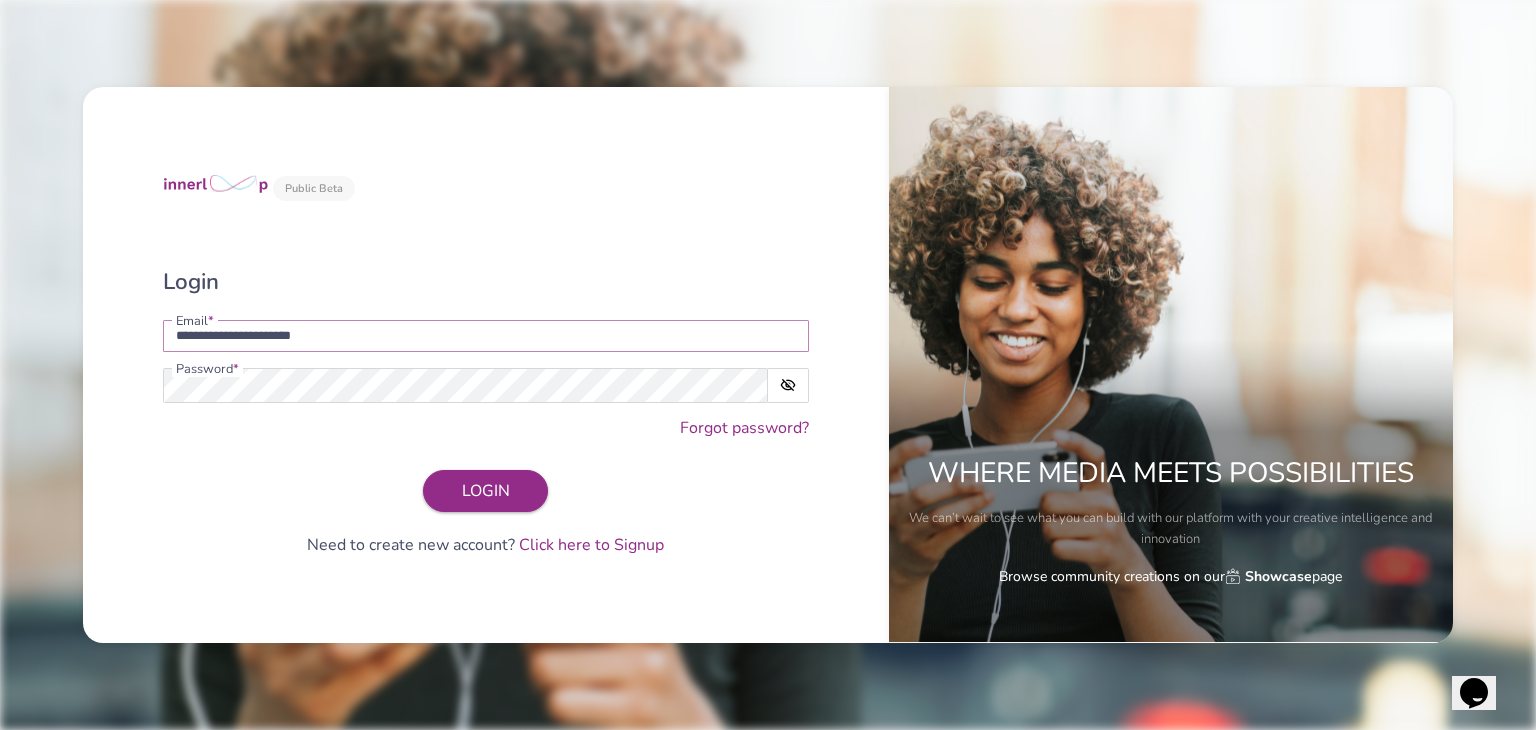 type on "**********" 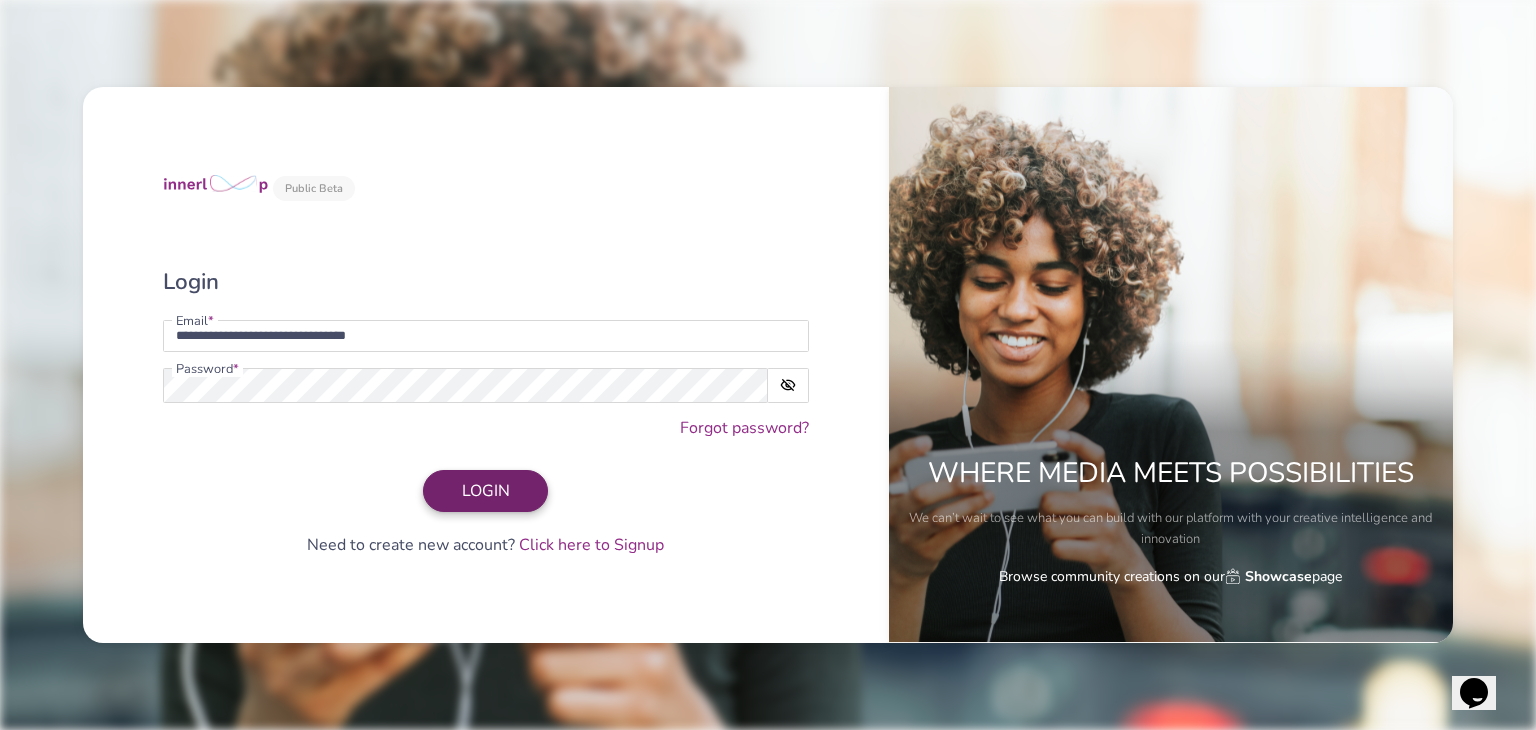 click on "LOGIN" at bounding box center (485, 491) 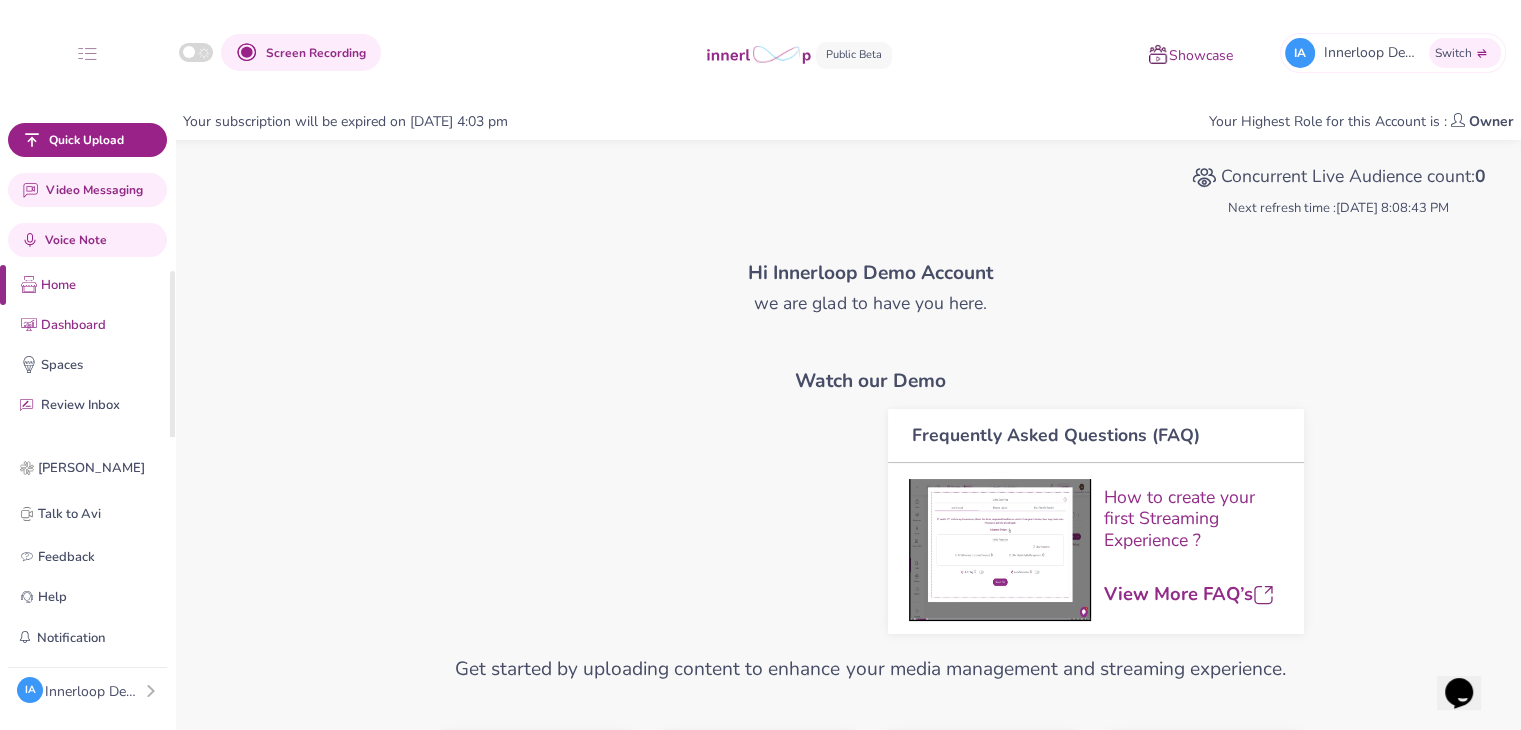 scroll, scrollTop: 100, scrollLeft: 0, axis: vertical 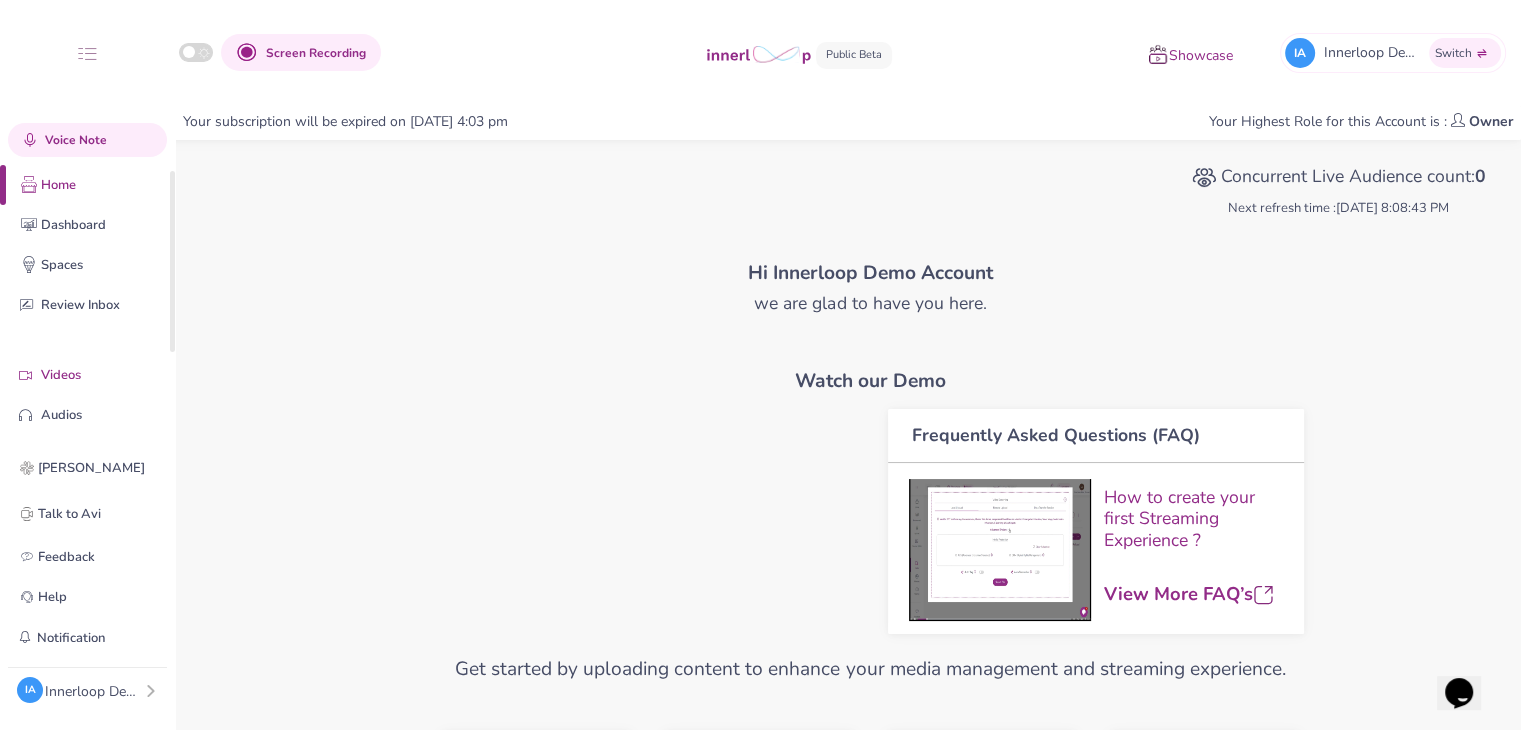 click on "Videos" at bounding box center (103, 375) 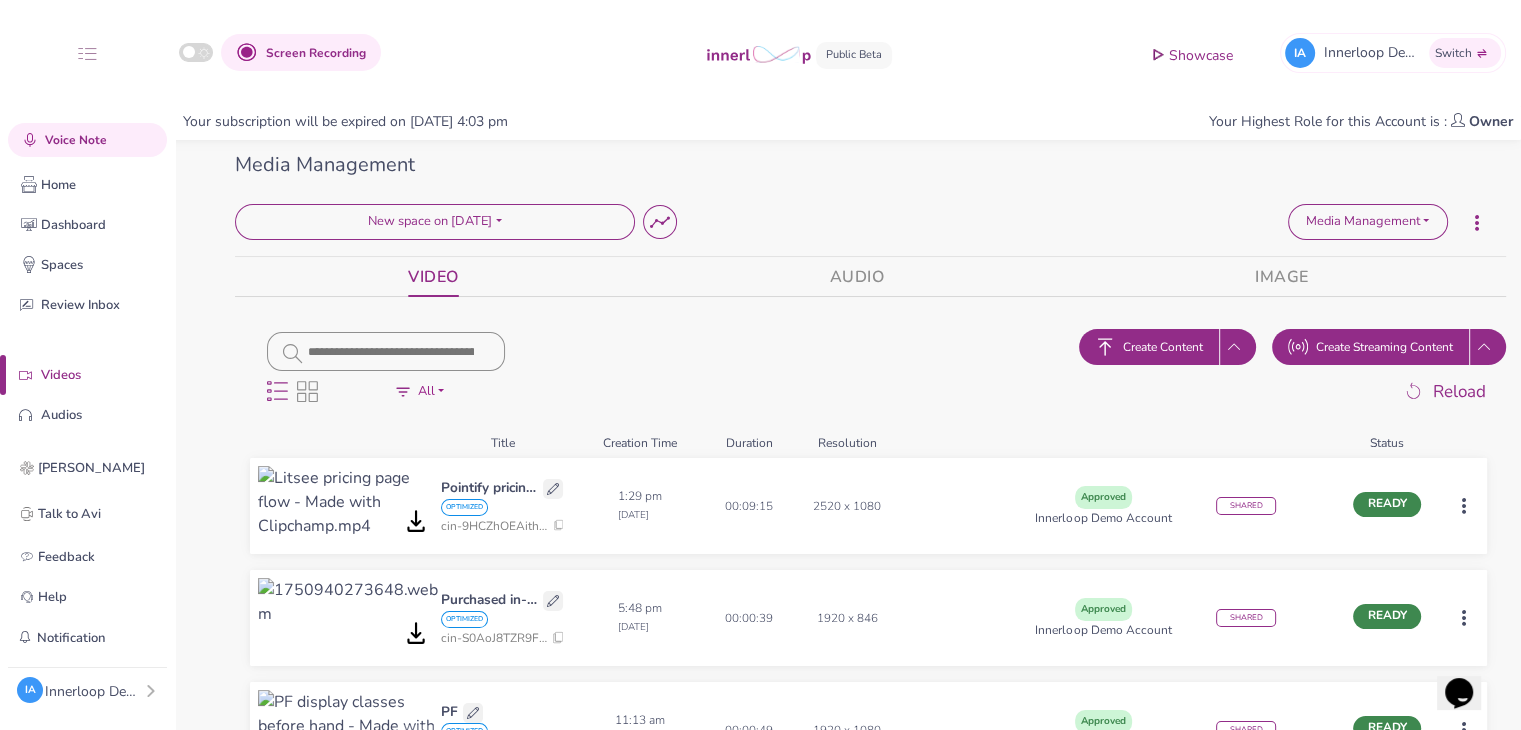 click on "Create Streaming Content" at bounding box center (1370, 347) 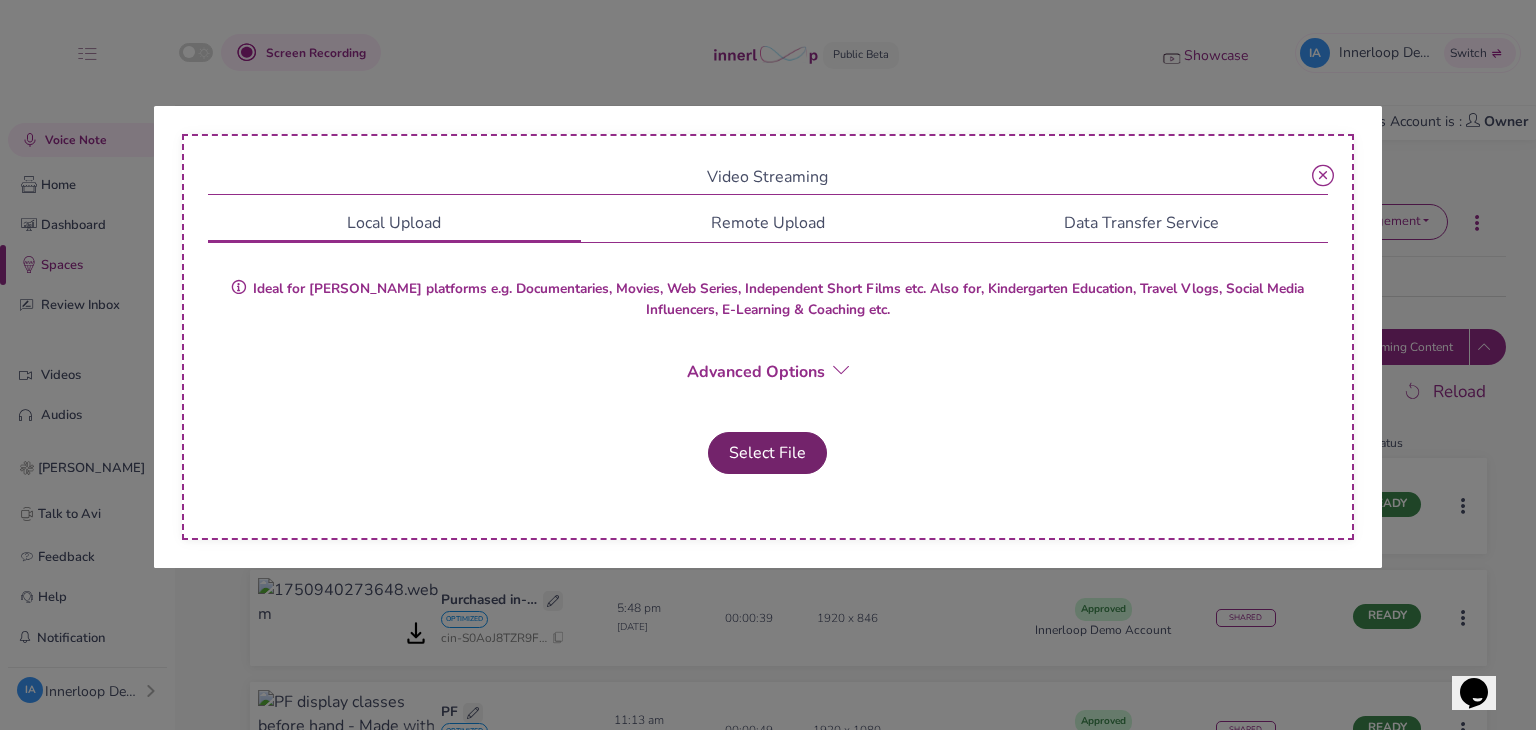 click on "Select File" at bounding box center [767, 453] 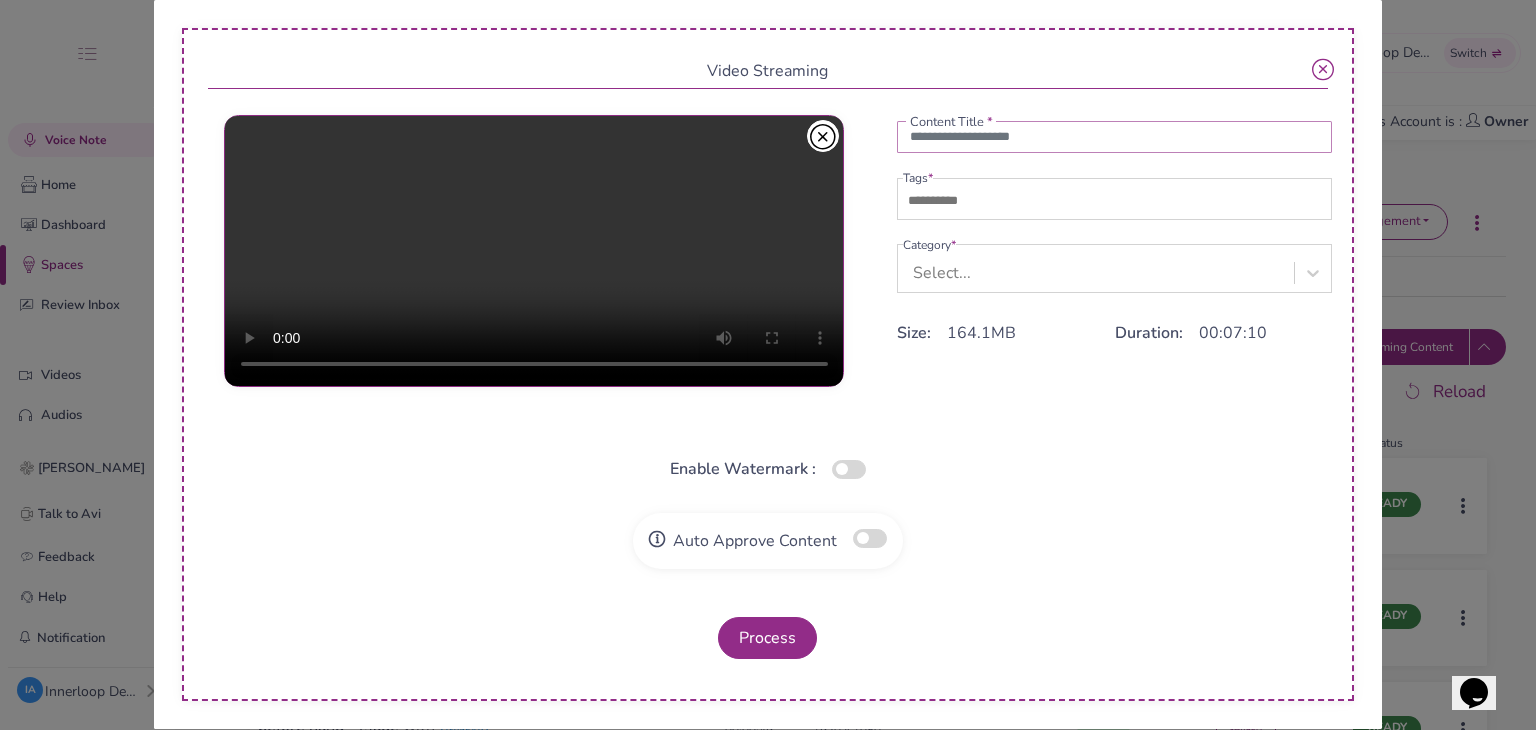 click at bounding box center [1115, 137] 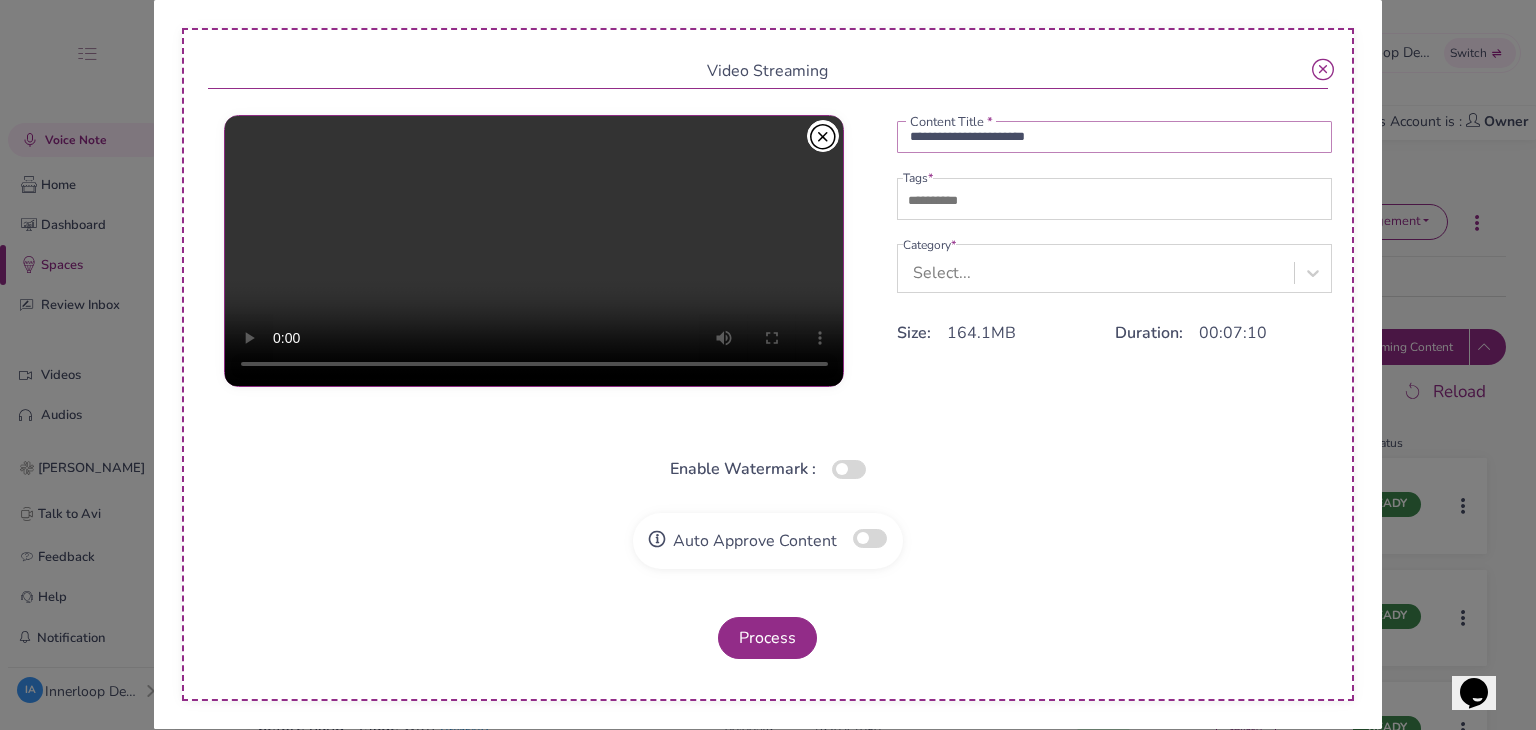 type on "**********" 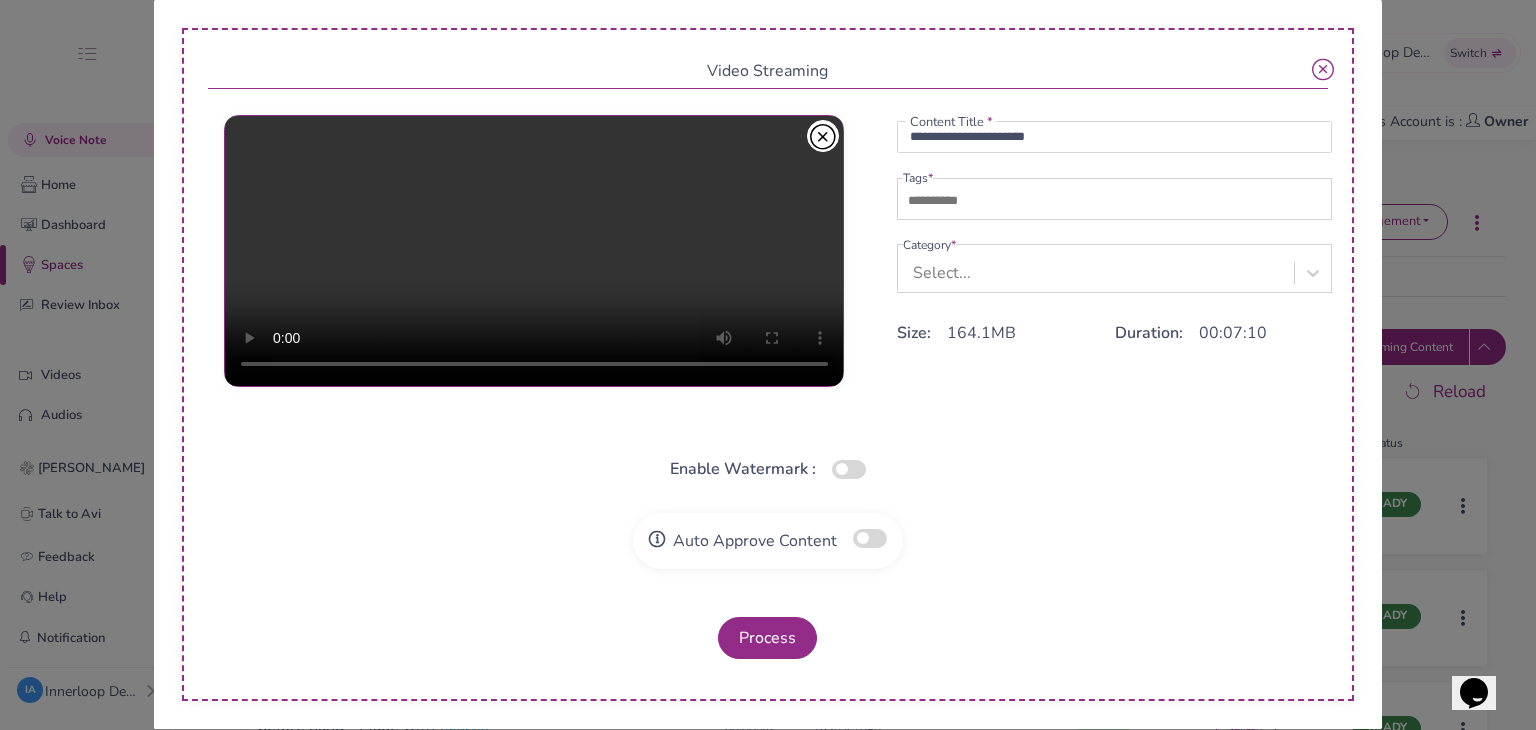 click at bounding box center [973, 201] 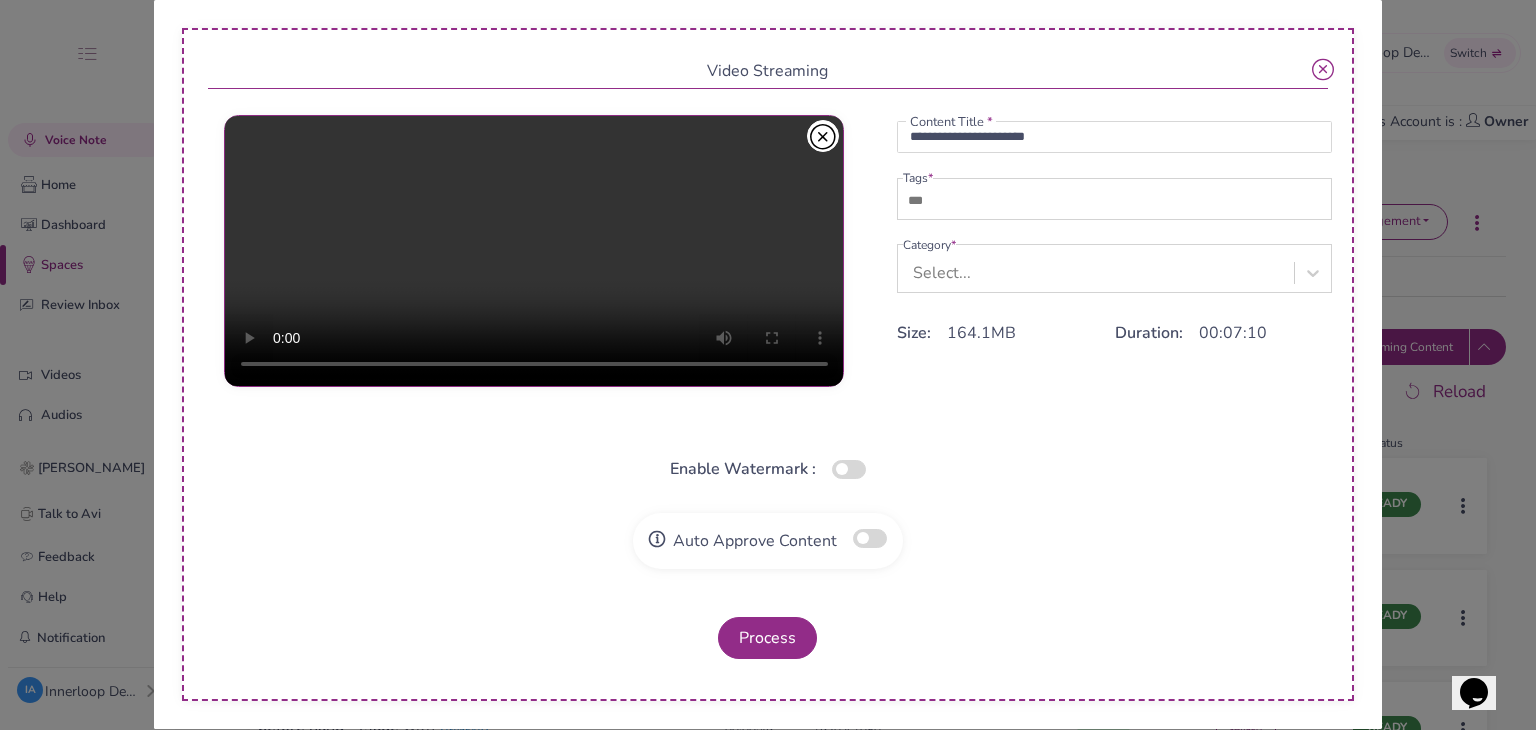 type on "***" 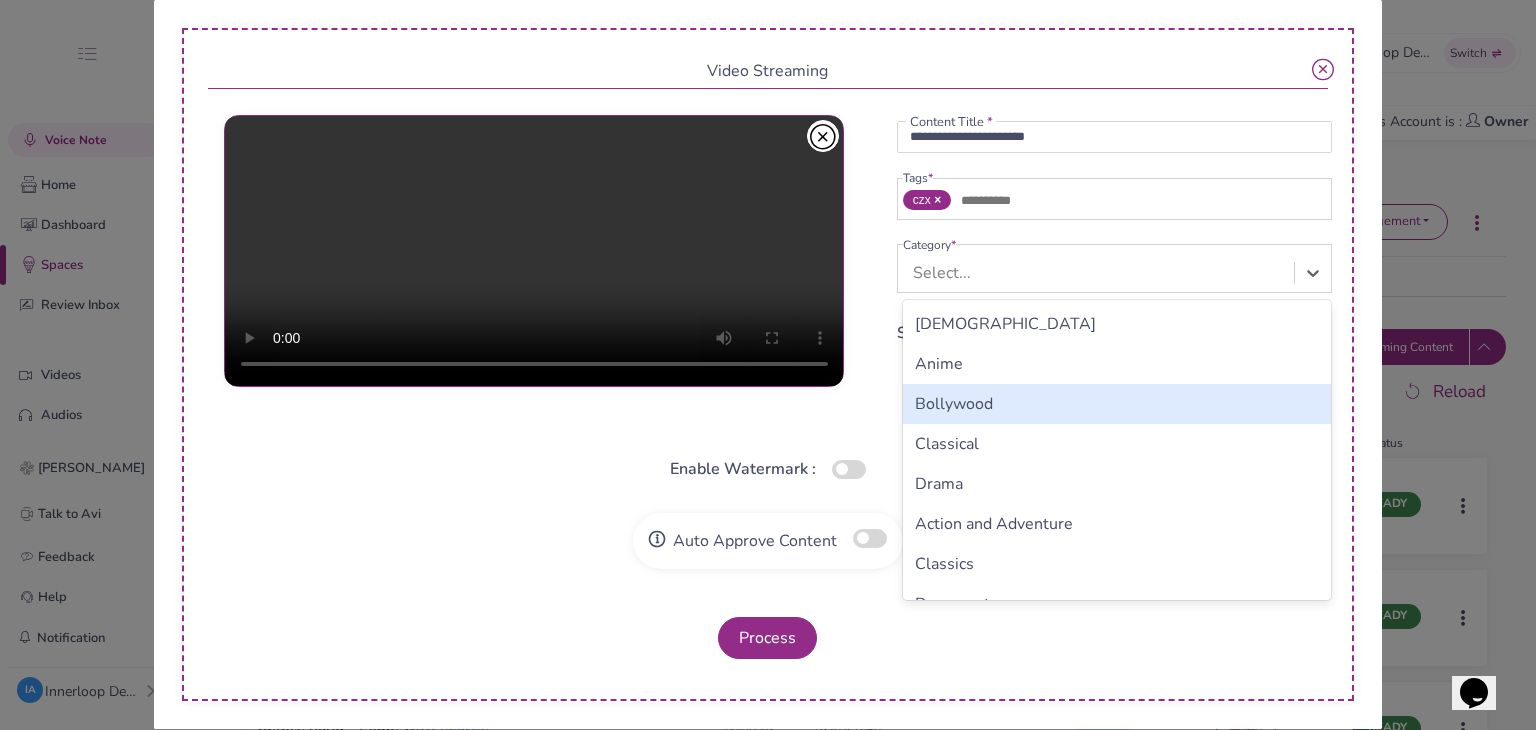 click on "Bollywood" at bounding box center (1117, 404) 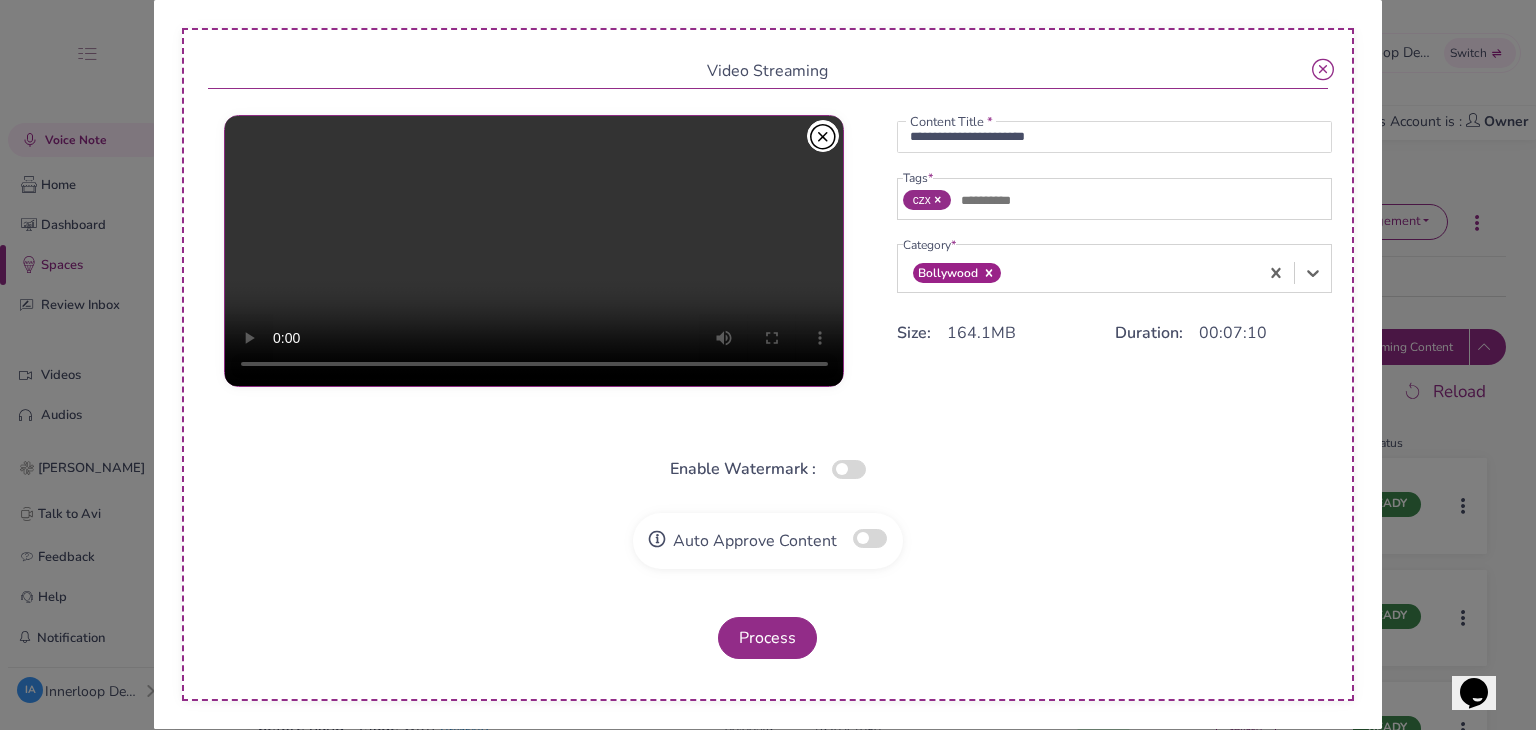 click at bounding box center (870, 538) 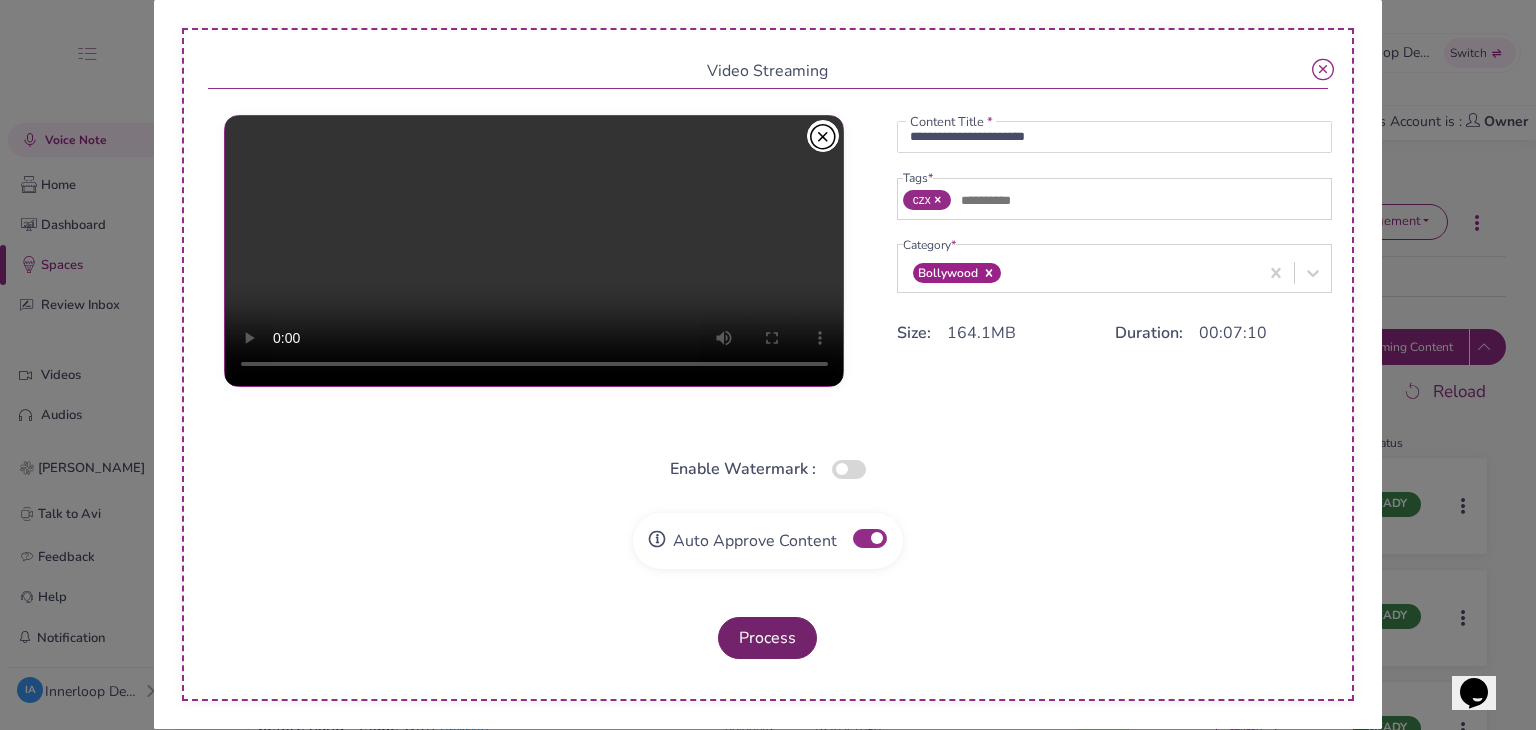 click on "Process" at bounding box center [767, 638] 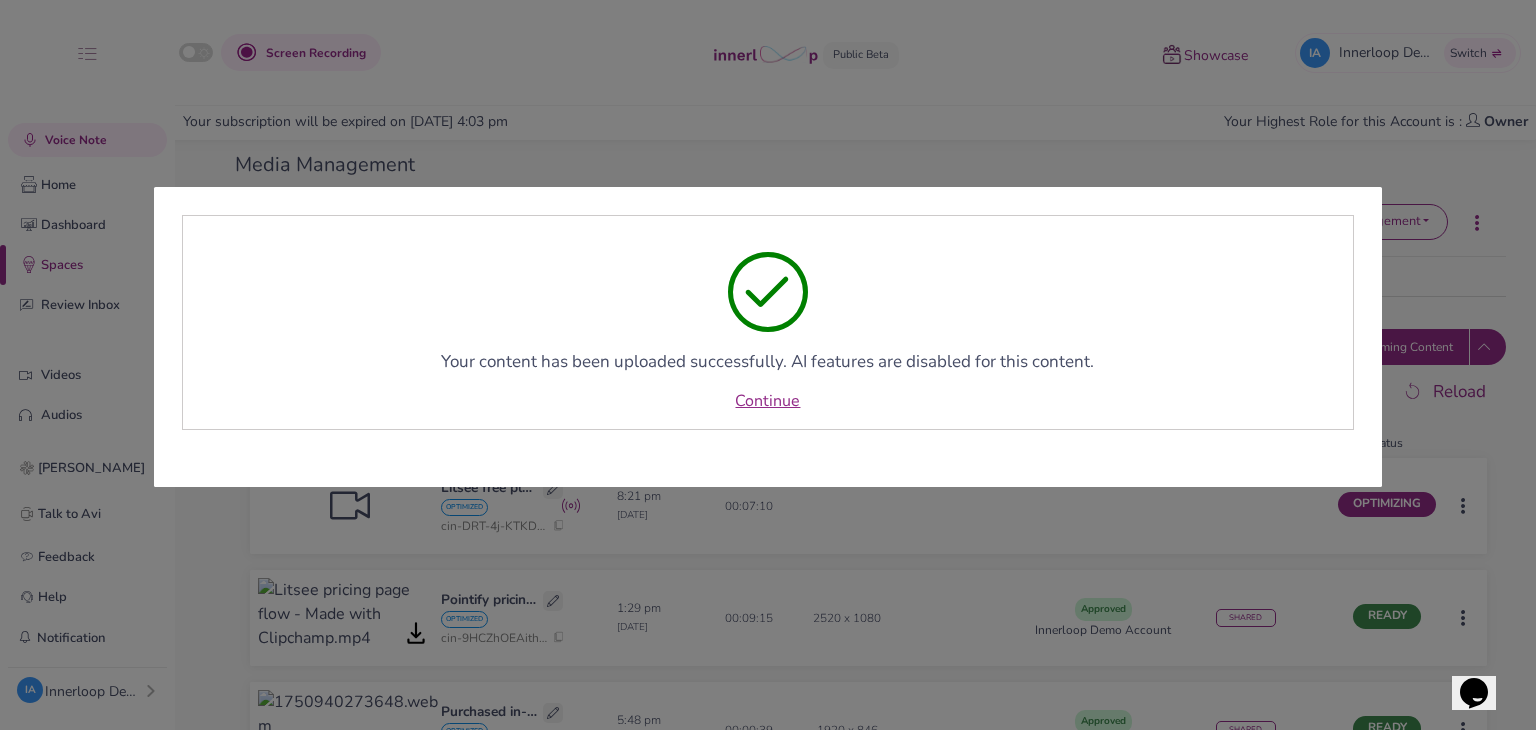 drag, startPoint x: 765, startPoint y: 402, endPoint x: 1144, endPoint y: 450, distance: 382.0275 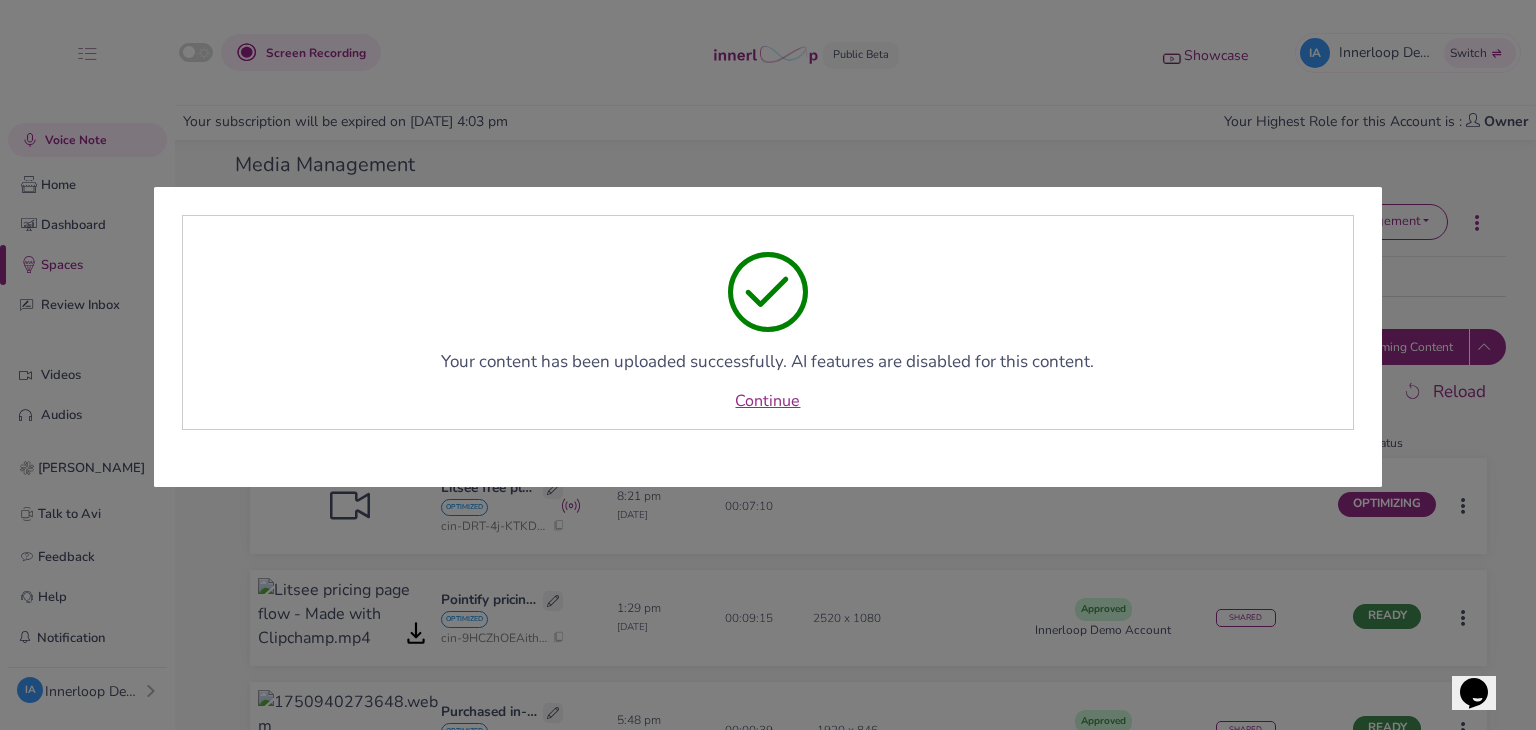 click on "Continue" at bounding box center (767, 401) 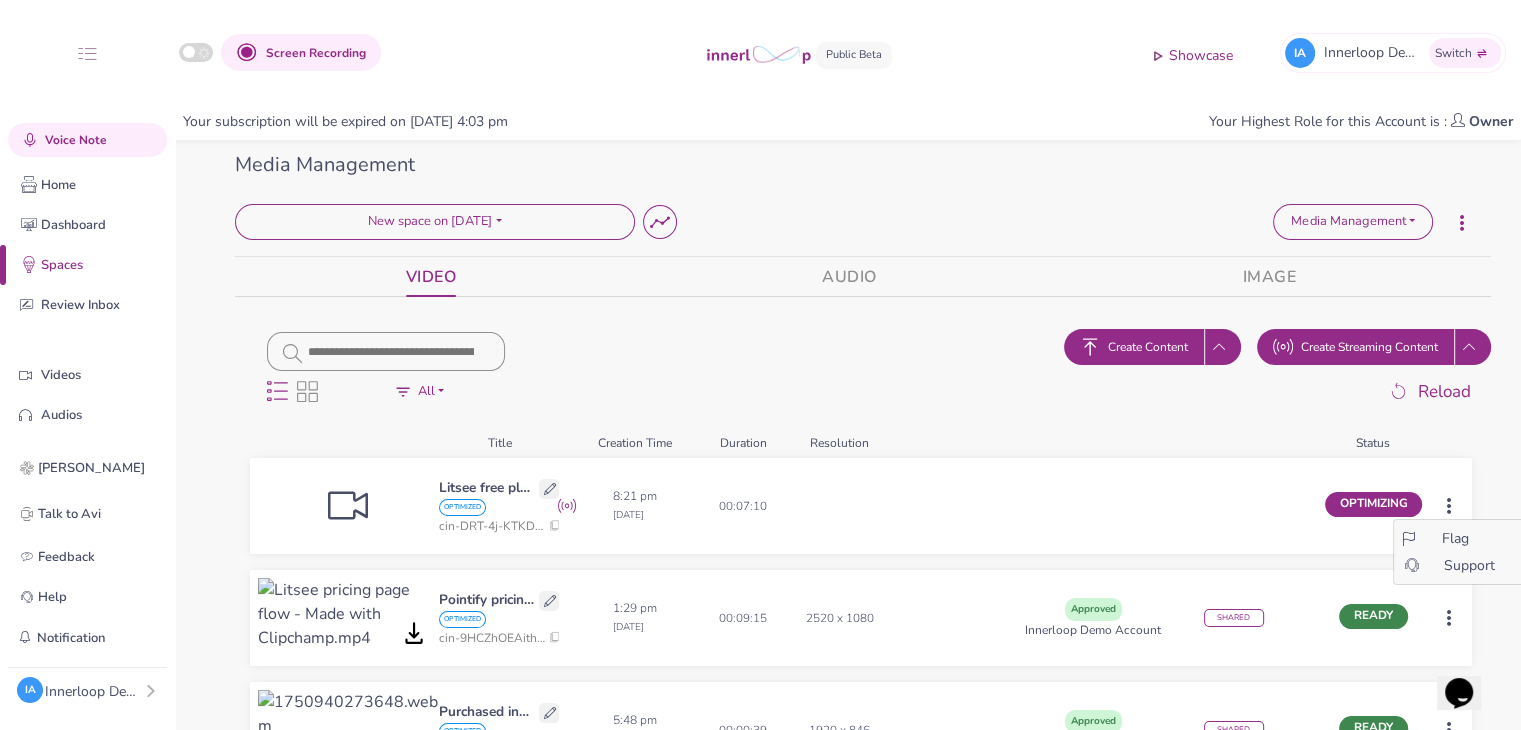 click on "Screen Recording Showcase IA Innerloop Demo Account 's Innerloop Account Switch Quick Upload Video Messaging Voice Note Home Dashboard Spaces Review Inbox Videos Audios Images Players Stories Join Slack Talk to Avi Feedback Help Notification No new notification IA Innerloop Demo Account  Profile Teams Subscription Usage Billing Pricing Sign out Your subscription will be expired on [DATE] 4:03 pm   Your Highest Role for this Account is :     Owner Media Management Delete Space New space on [DATE]  Loading... Space Summary Media Management Media Management Media Player Stories Delete Space New space on [DATE]  Loading... Media Management Media Management Media Player Stories VIDEO AUDIO IMAGE Display Options All Processing Ready Draft Failed Approved Commented Assigned For Review Rejected All All Processing Ready Draft Failed Approved Commented Assigned For Review Rejected All Create Content Create Streaming Content Reload Title Creation Time Duration Resolution Status Litsee free plan video  OPTIMIZED" at bounding box center [760, 365] 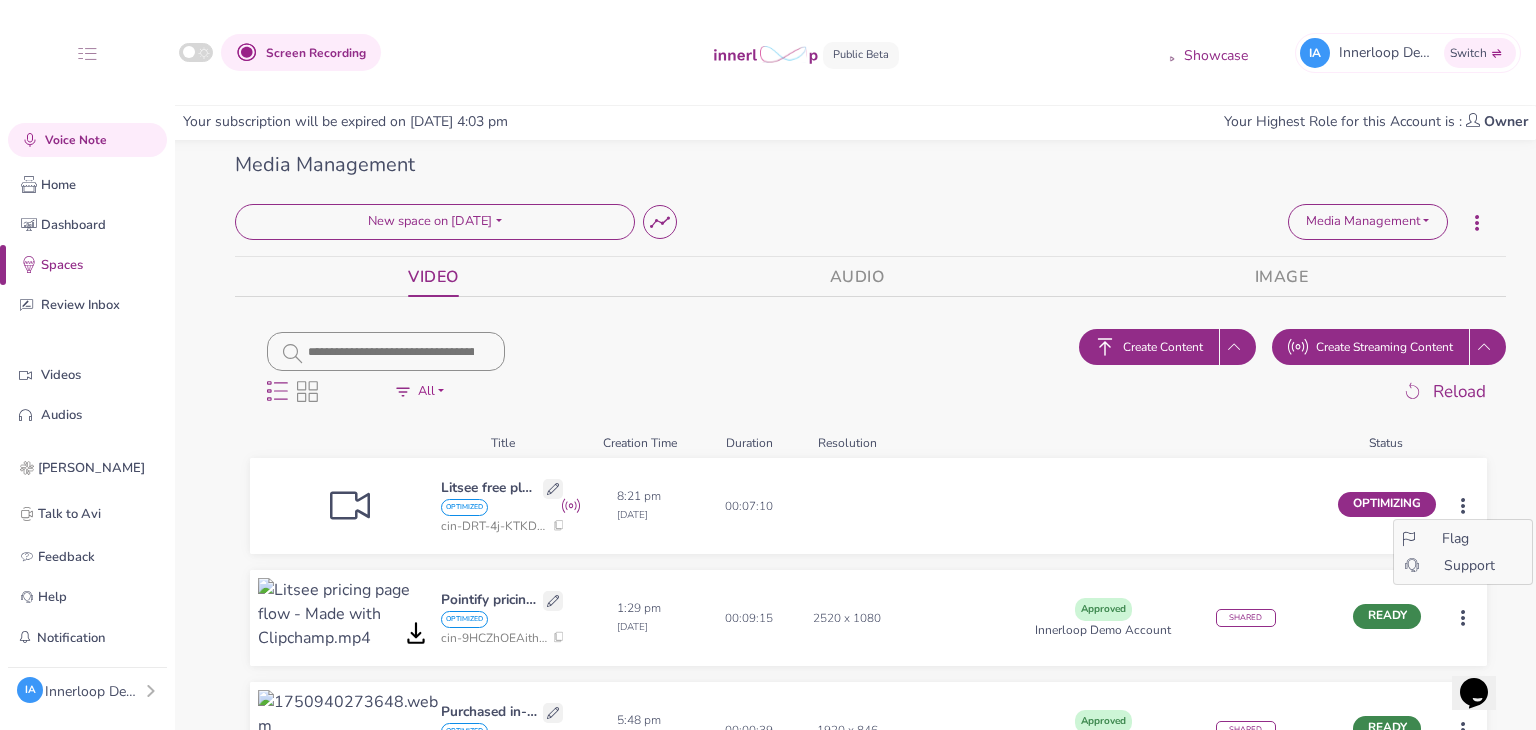 click on "Screen Recording Showcase IA Innerloop Demo Account 's Innerloop Account Switch Quick Upload Video Messaging Voice Note Home Dashboard Spaces Review Inbox Videos Audios Images Players Stories Join Slack Talk to Avi Feedback Help Notification No new notification IA Innerloop Demo Account  Profile Teams Subscription Usage Billing Pricing Sign out Your subscription will be expired on [DATE] 4:03 pm   Your Highest Role for this Account is :     Owner Media Management Delete Space New space on [DATE]  Loading... Space Summary Media Management Media Management Media Player Stories Delete Space New space on [DATE]  Loading... Media Management Media Management Media Player Stories VIDEO AUDIO IMAGE Display Options All Processing Ready Draft Failed Approved Commented Assigned For Review Rejected All All Processing Ready Draft Failed Approved Commented Assigned For Review Rejected All Create Content Create Streaming Content Reload Title Creation Time Duration Resolution Status Litsee free plan video  OPTIMIZED" at bounding box center (768, 365) 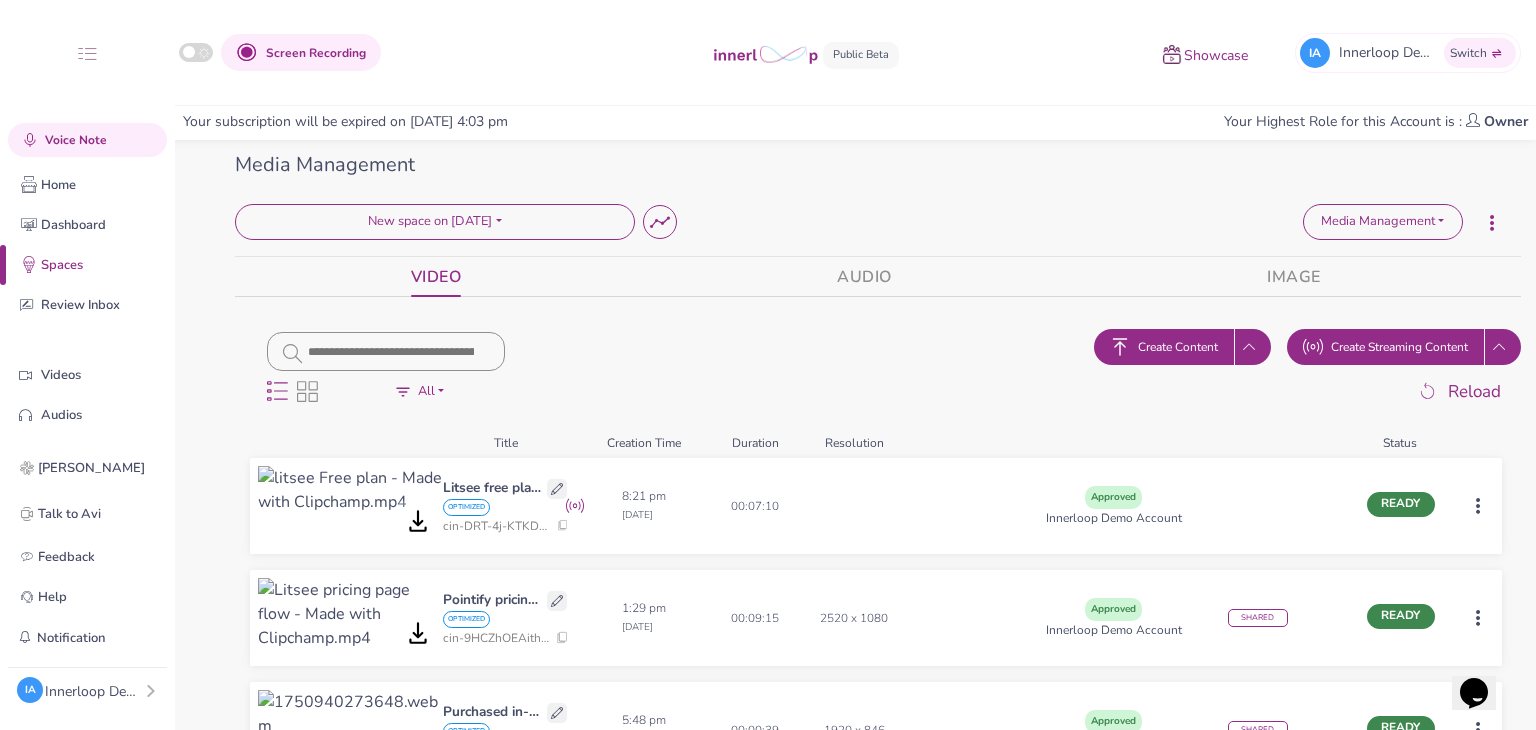 click on "Screen Recording Showcase IA Innerloop Demo Account 's Innerloop Account Switch Quick Upload Video Messaging Voice Note Home Dashboard Spaces Review Inbox Videos Audios Images Players Stories Join Slack Talk to Avi Feedback Help Notification No new notification IA Innerloop Demo Account  Profile Teams Subscription Usage Billing Pricing Sign out Your subscription will be expired on [DATE] 4:03 pm   Your Highest Role for this Account is :     Owner Media Management Delete Space New space on [DATE]  Loading... Space Summary Media Management Media Management Media Player Stories Delete Space New space on [DATE]  Loading... Media Management Media Management Media Player Stories VIDEO AUDIO IMAGE Display Options All Processing Ready Draft Failed Approved Commented Assigned For Review Rejected All All Processing Ready Draft Failed Approved Commented Assigned For Review Rejected All Create Content Create Streaming Content Reload Title Creation Time Duration Resolution Status Litsee free plan video  OPTIMIZED" at bounding box center [768, 365] 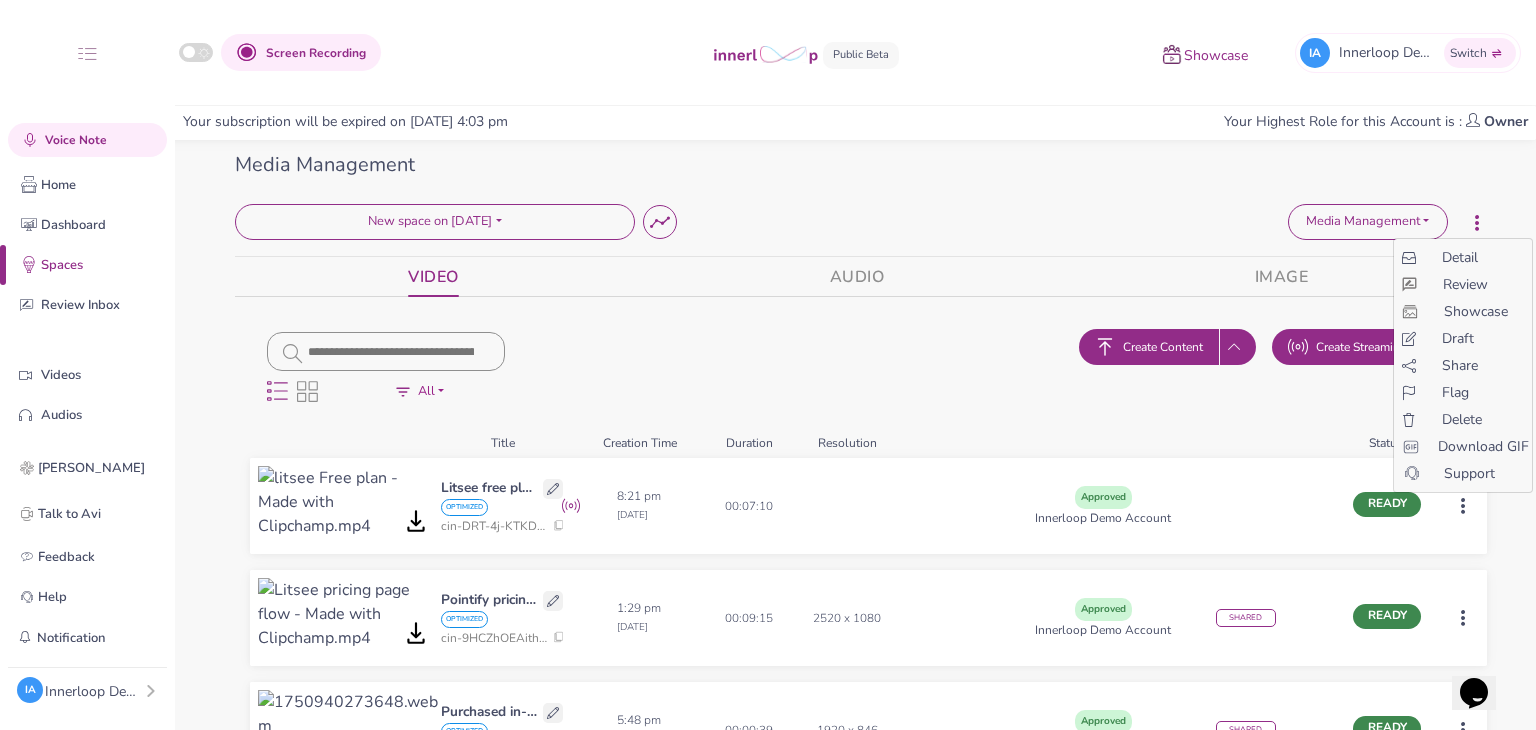click on "Share" at bounding box center (1460, 365) 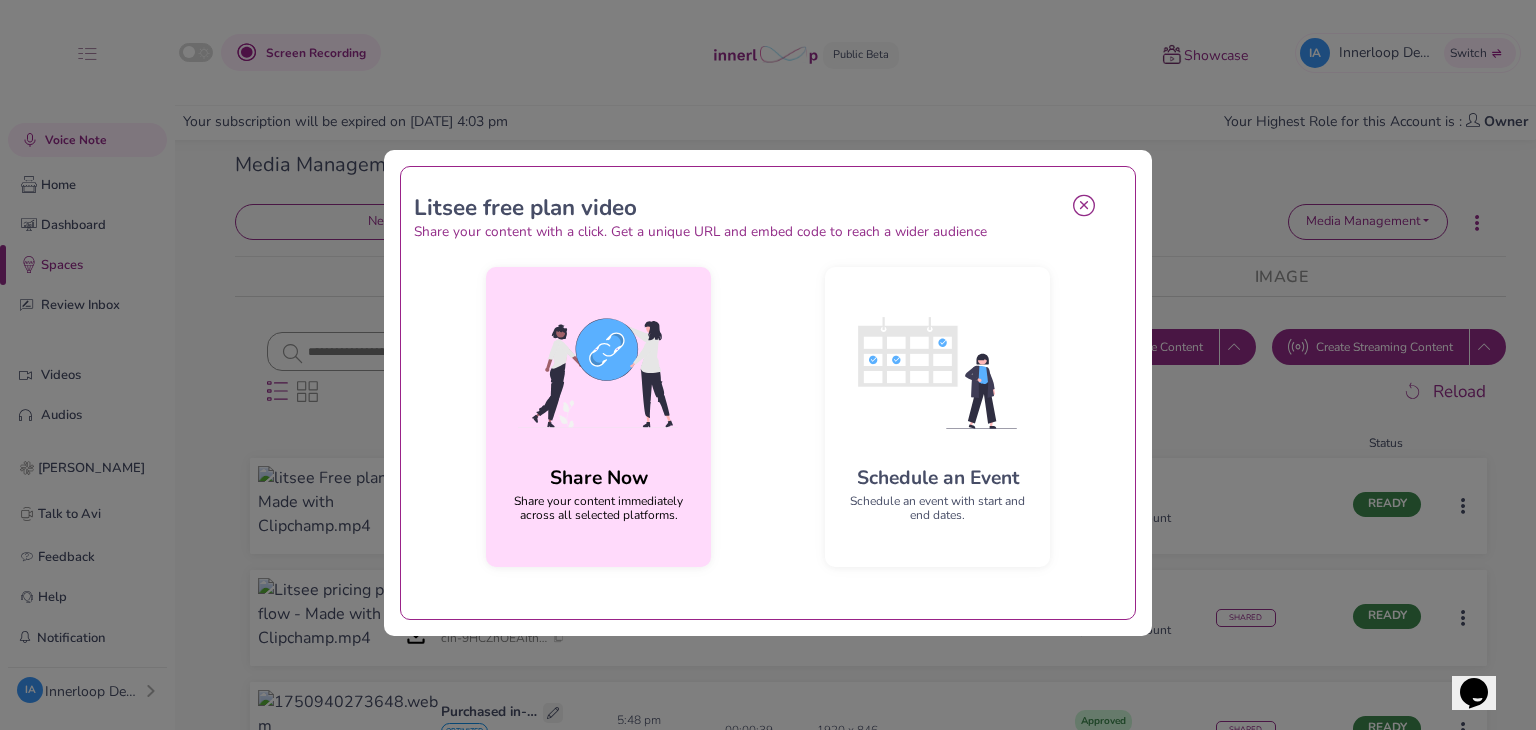 click at bounding box center [598, 373] 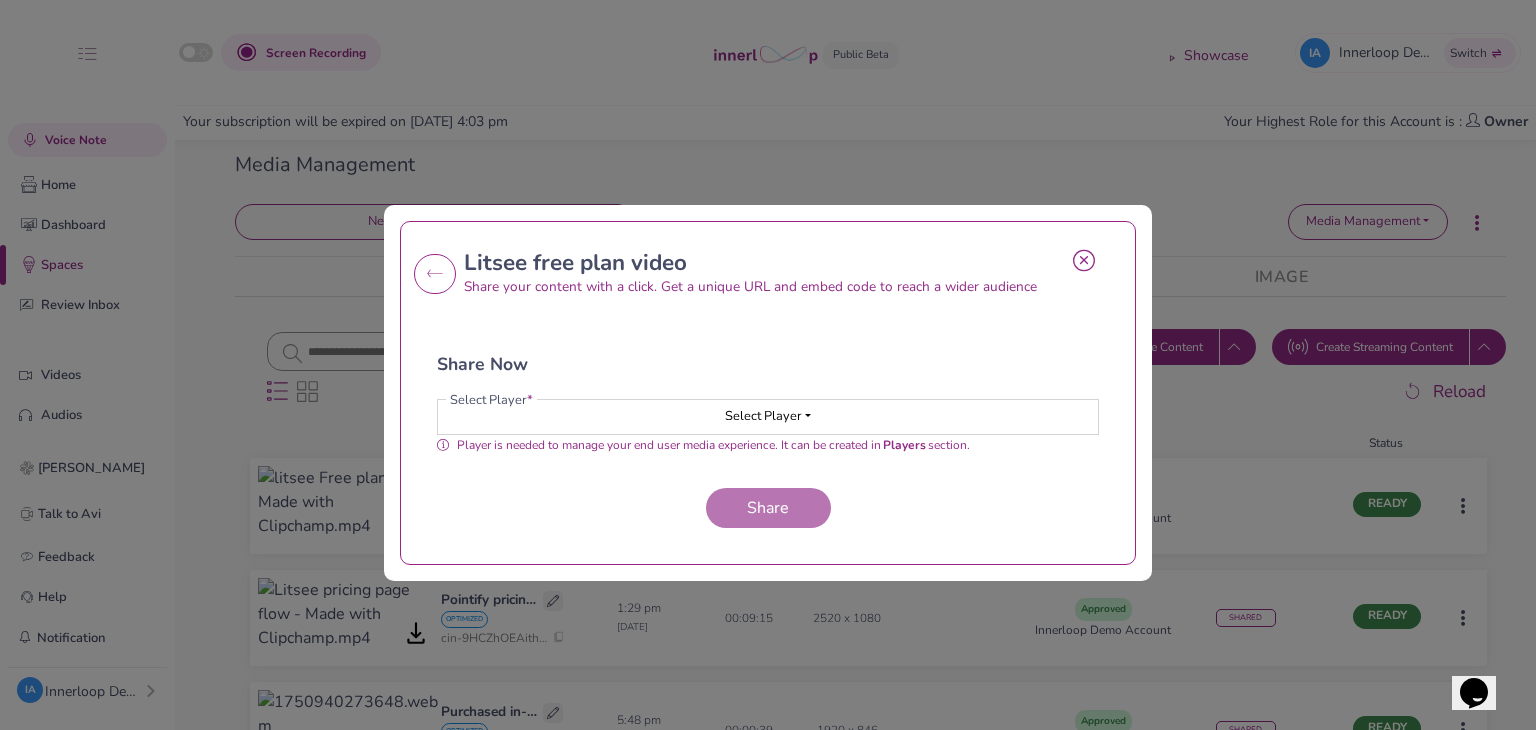 click on "Select Player" at bounding box center [768, 417] 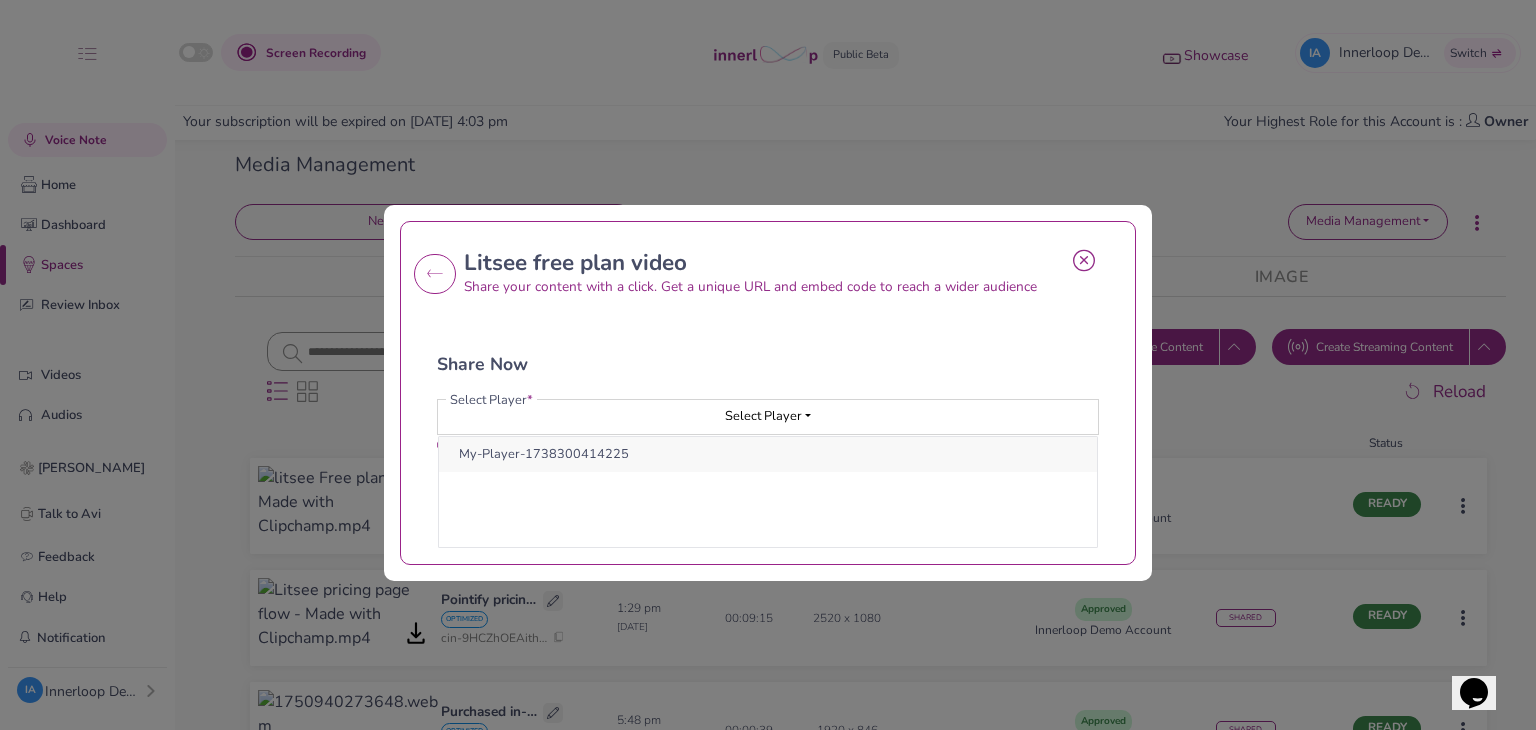 click on "My-Player-1738300414225" at bounding box center (768, 454) 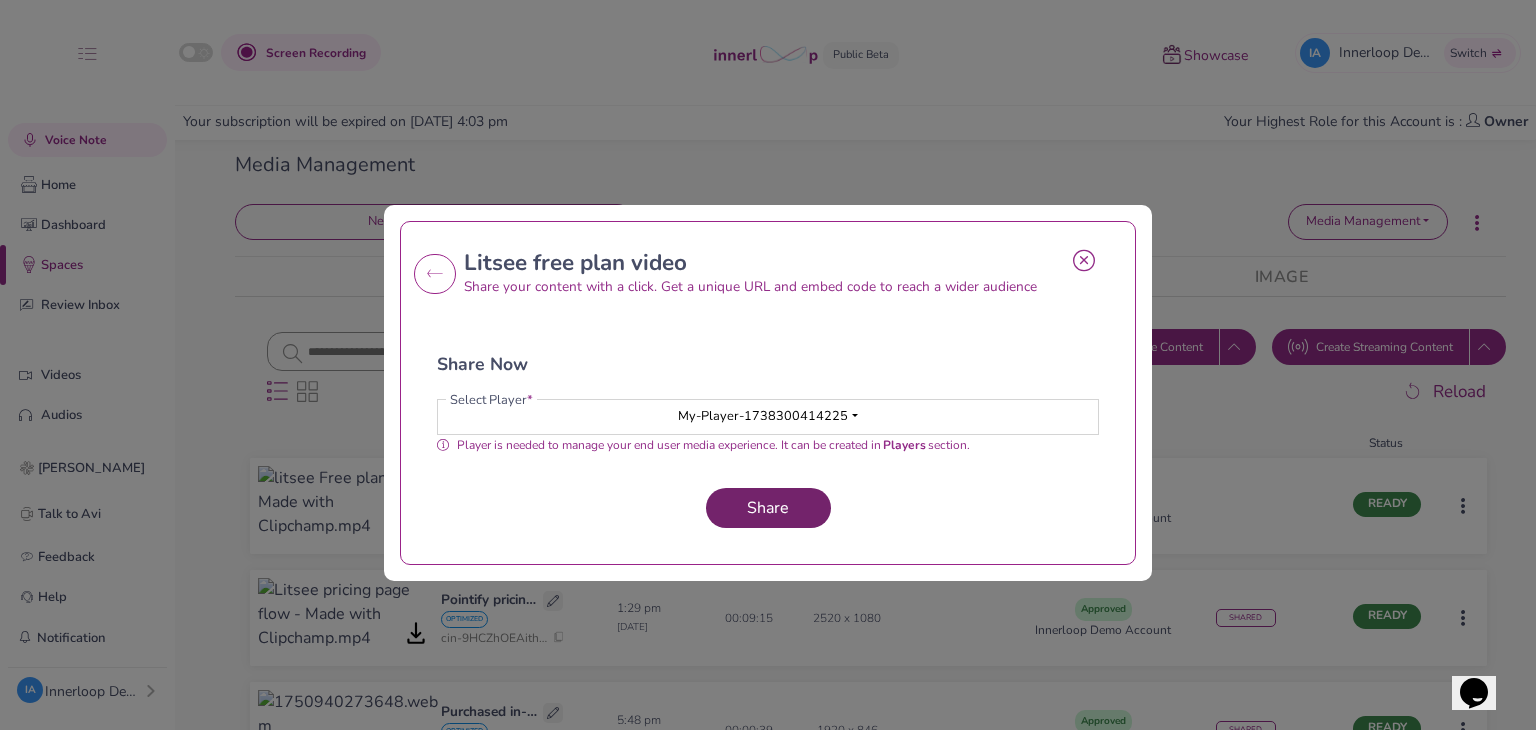 click on "Share" at bounding box center (768, 508) 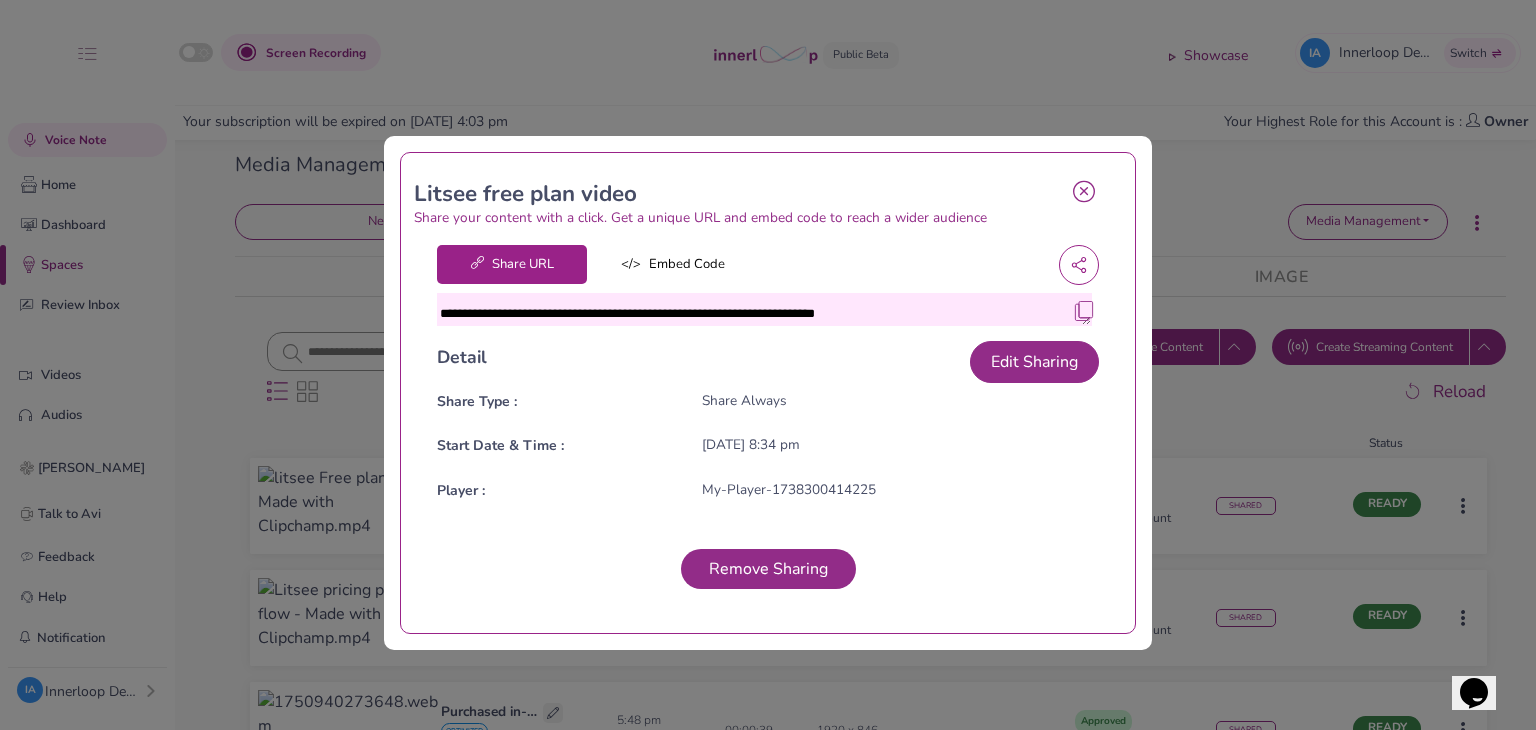 click at bounding box center (1084, 311) 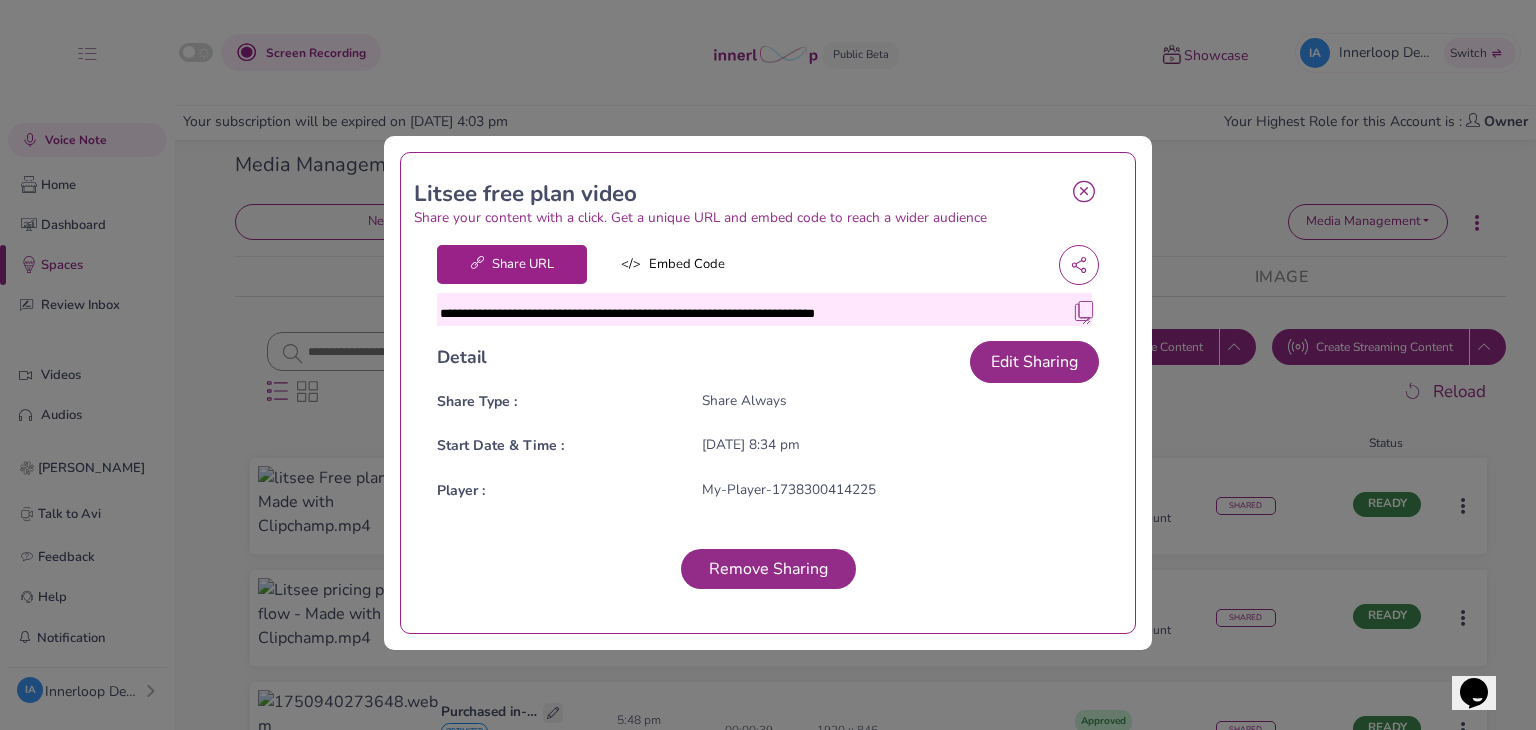 click at bounding box center [1084, 311] 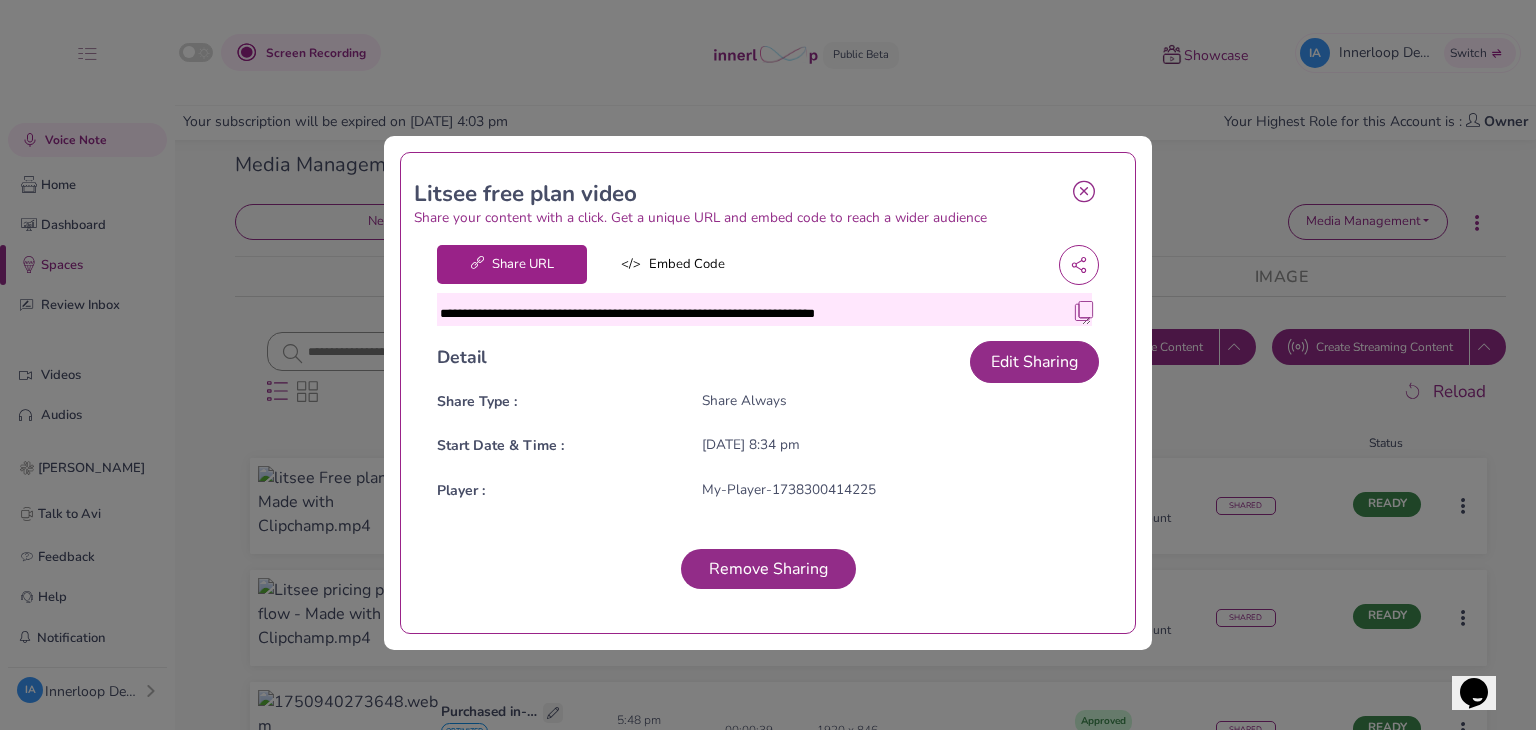 click at bounding box center [1084, 191] 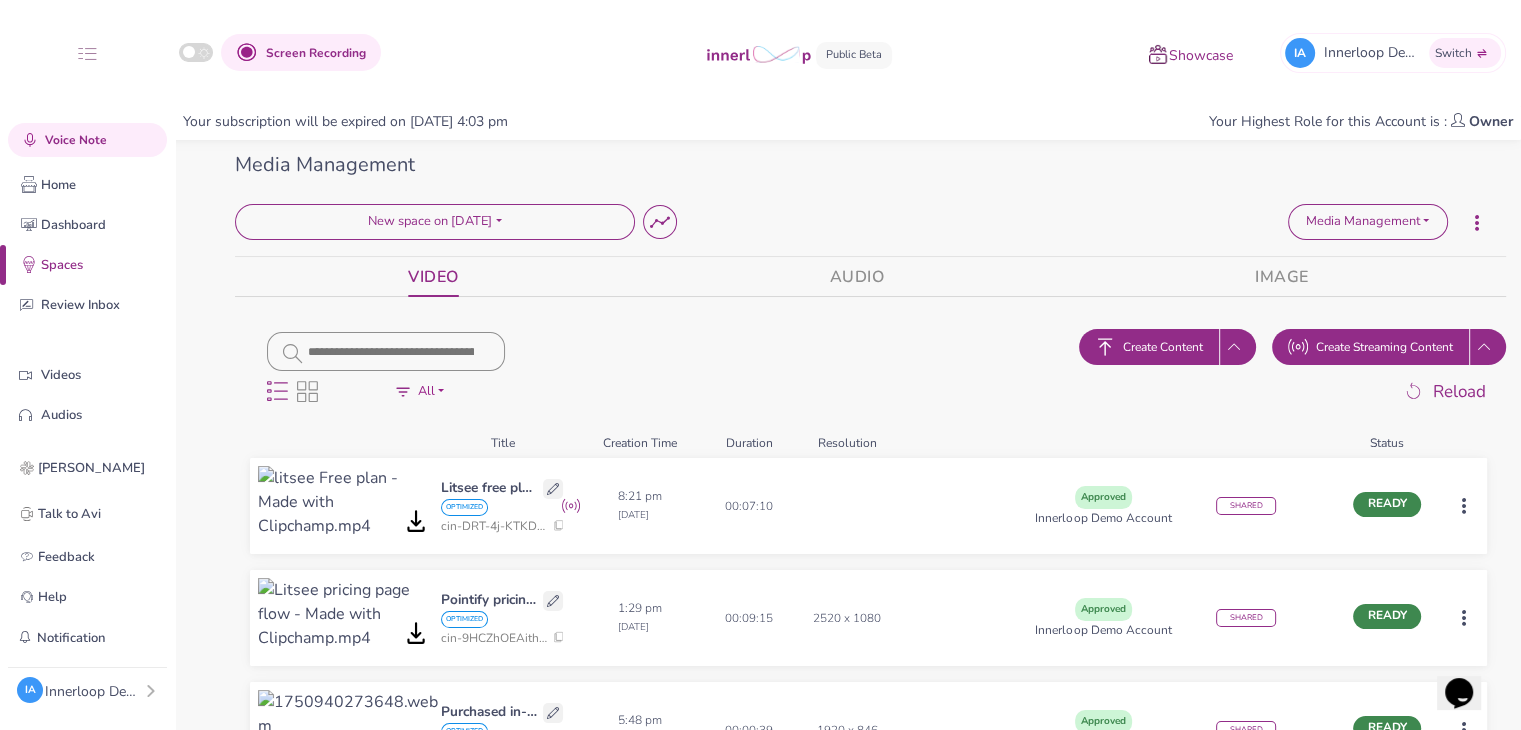 click at bounding box center (553, 489) 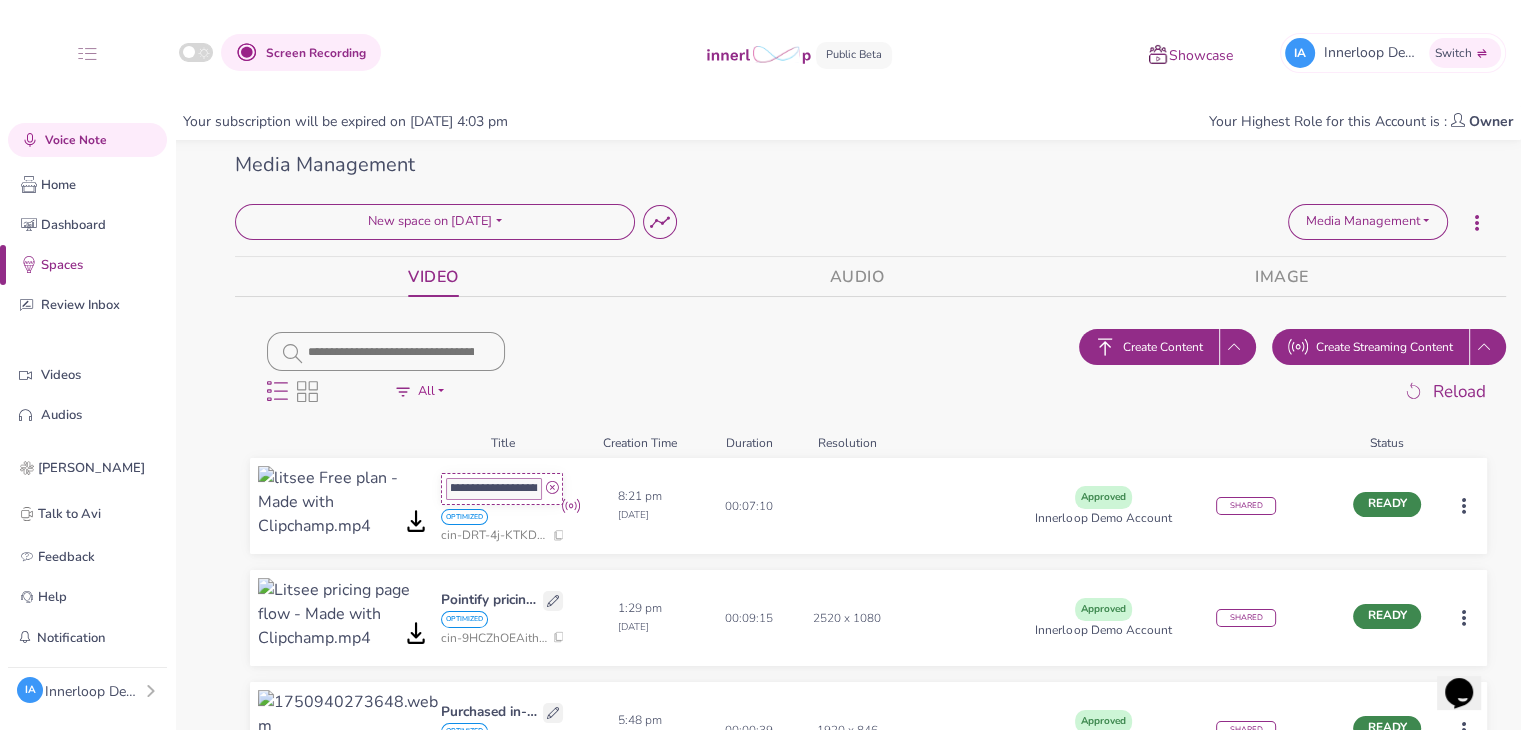 scroll, scrollTop: 0, scrollLeft: 0, axis: both 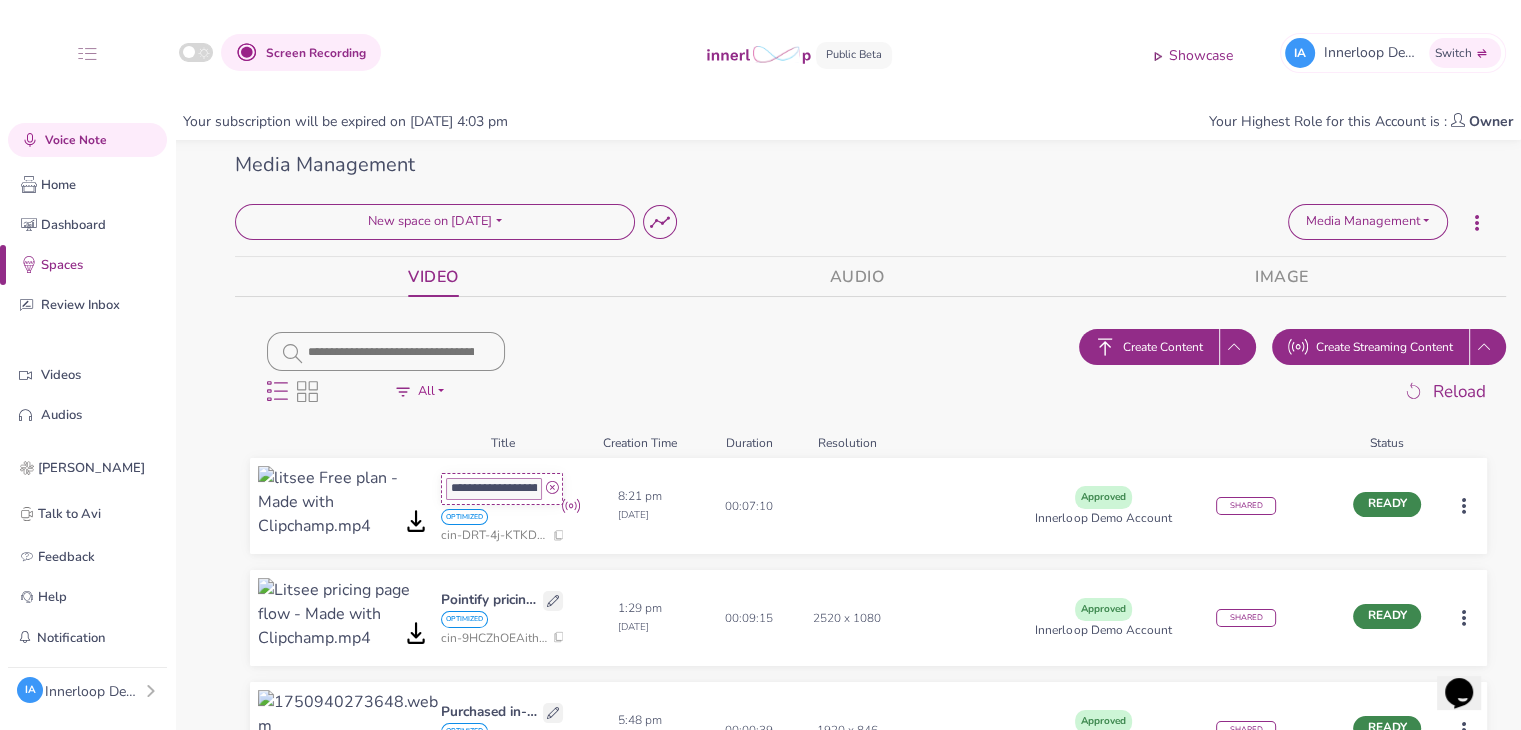 drag, startPoint x: 532, startPoint y: 489, endPoint x: 459, endPoint y: 485, distance: 73.109505 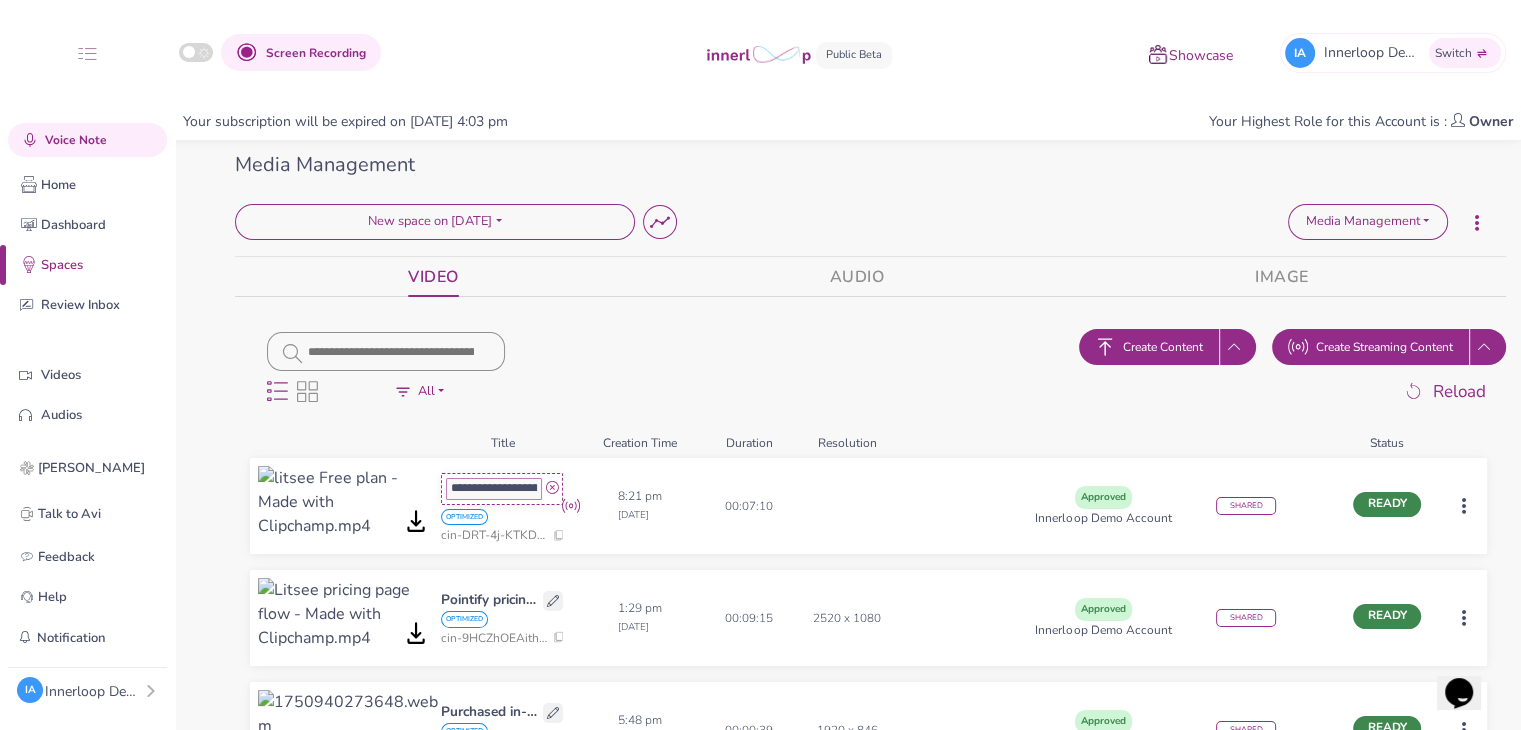 click on "**********" at bounding box center [494, 489] 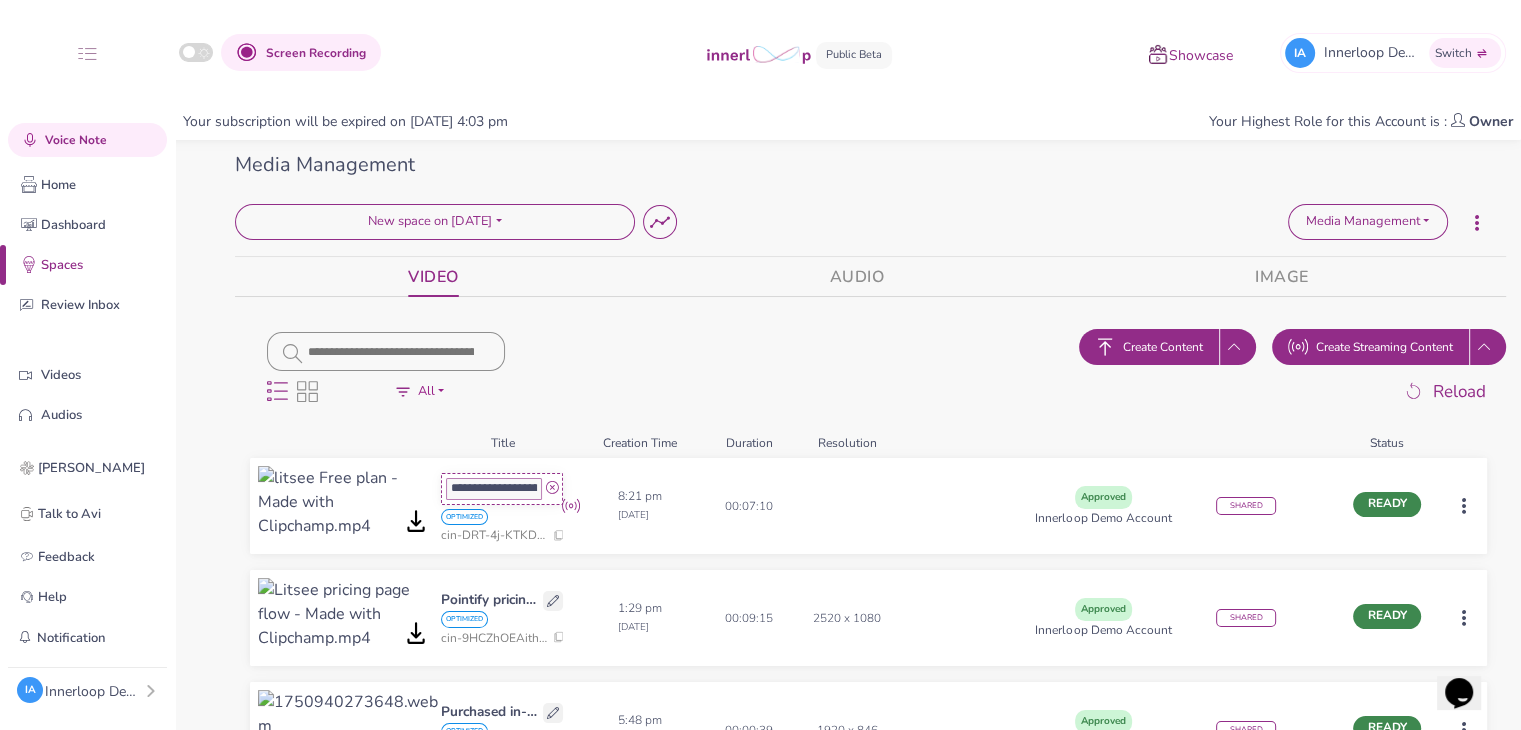 click on "**********" at bounding box center [494, 489] 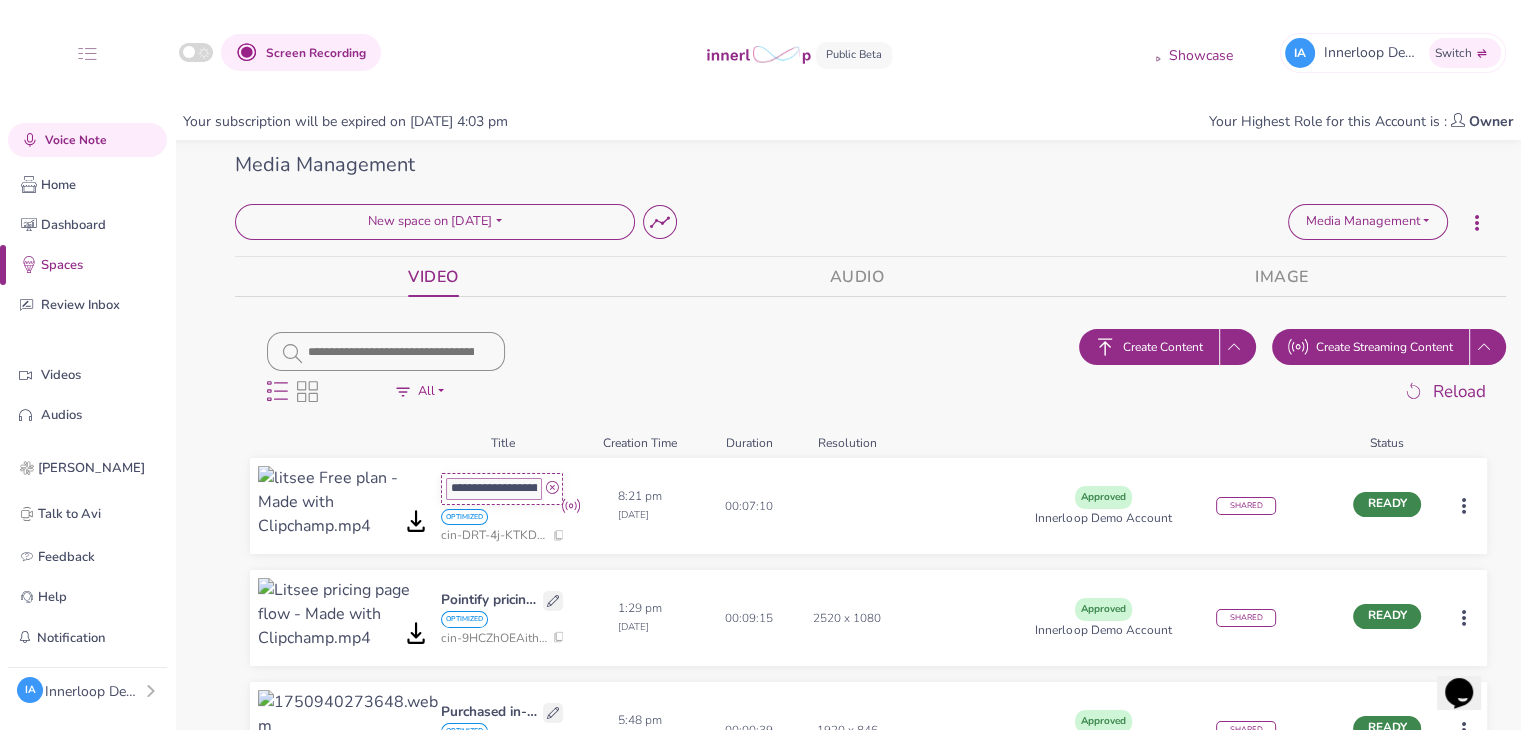 drag, startPoint x: 485, startPoint y: 489, endPoint x: 424, endPoint y: 488, distance: 61.008198 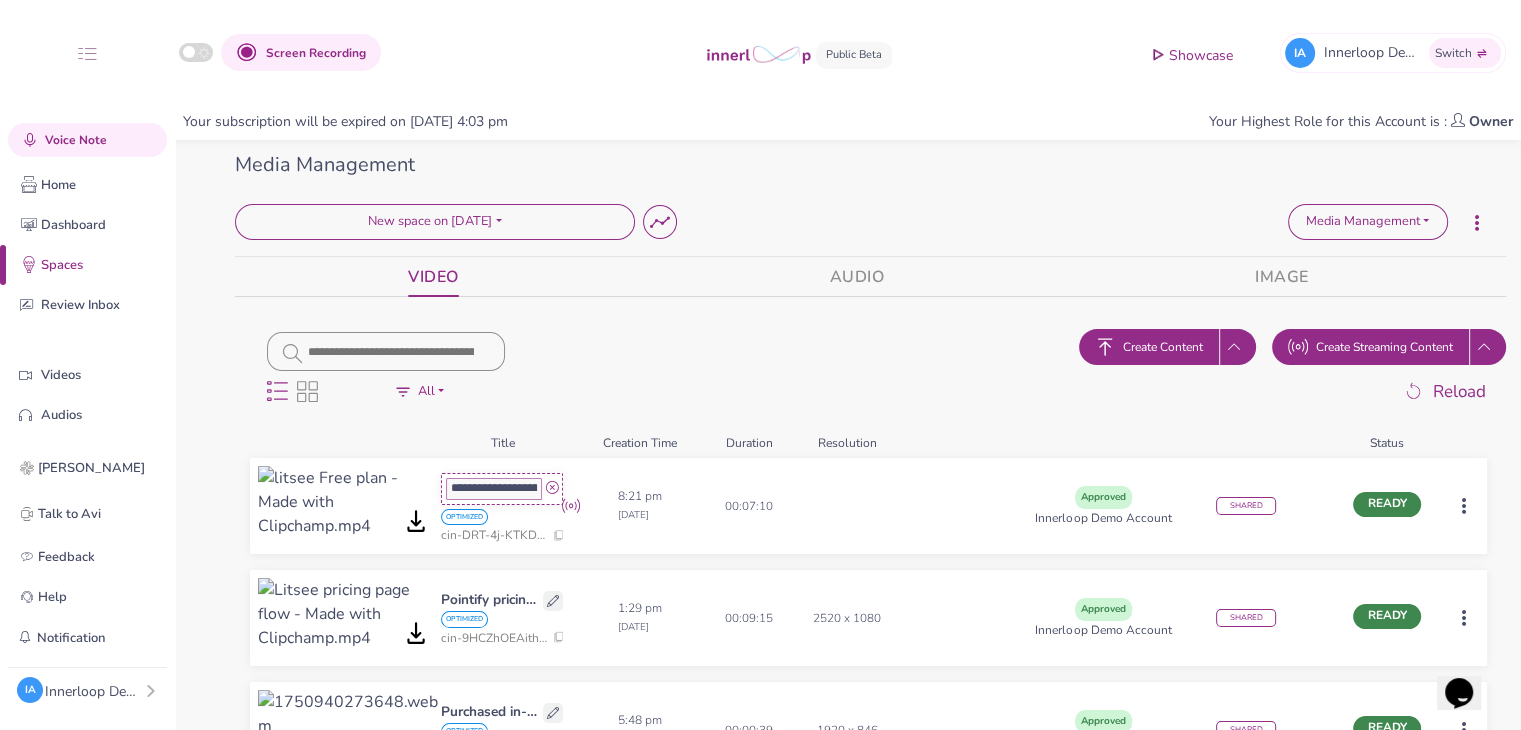 click on "**********" at bounding box center [868, 506] 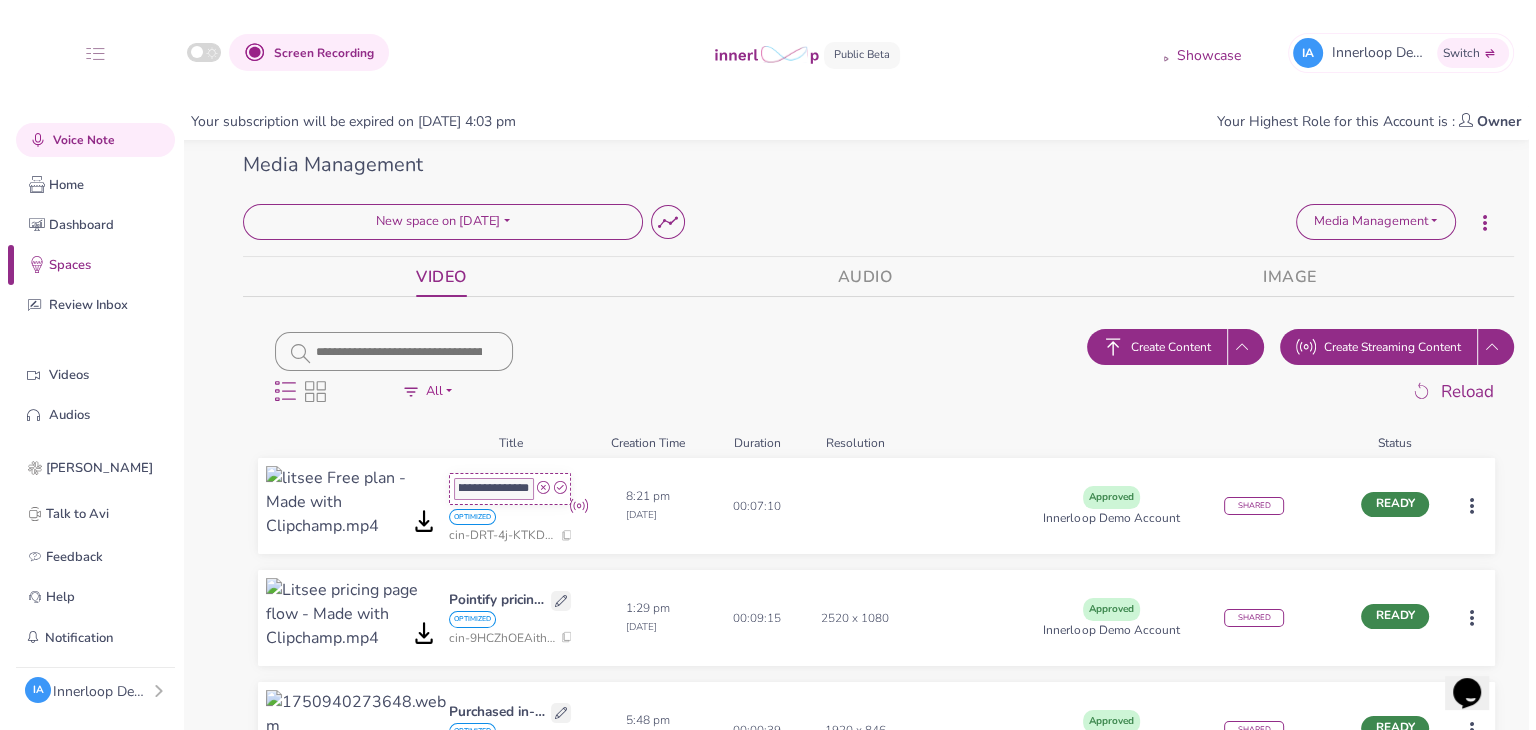 scroll, scrollTop: 0, scrollLeft: 89, axis: horizontal 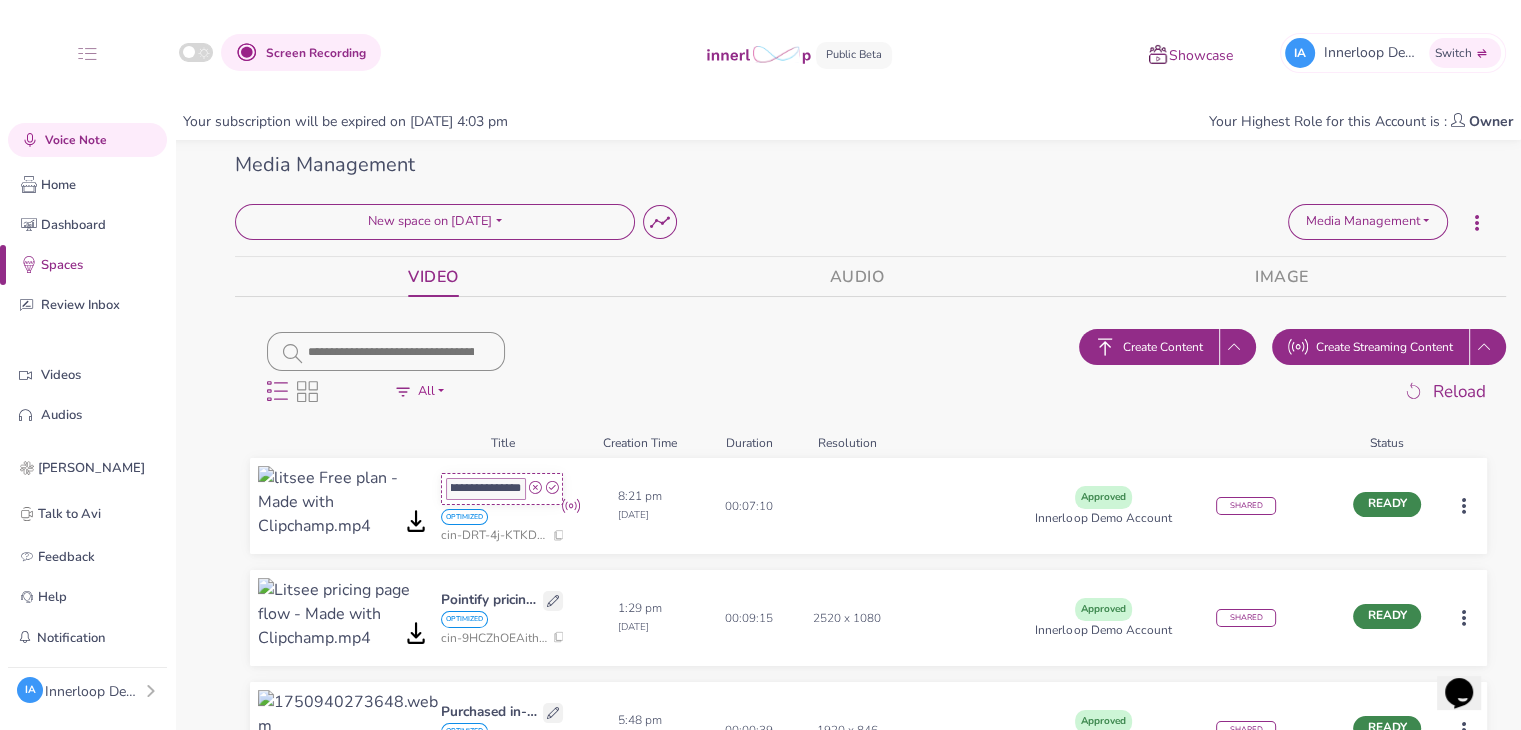 type on "**********" 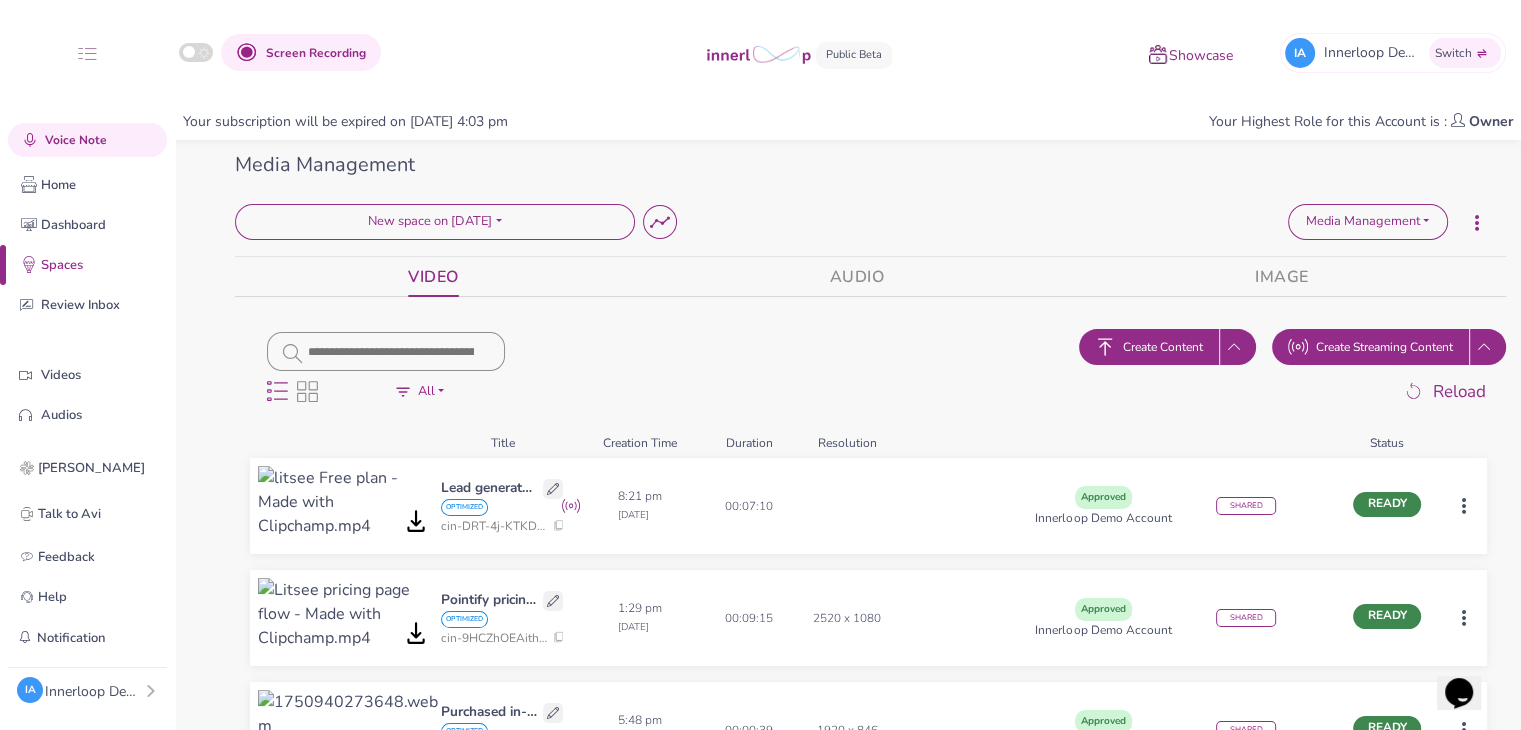 click on "Screen Recording Showcase IA Innerloop Demo Account 's Innerloop Account Switch Quick Upload Video Messaging Voice Note Home Dashboard Spaces Review Inbox Videos Audios Images Players Stories Join Slack Talk to Avi Feedback Help Notification No new notification IA Innerloop Demo Account  Profile Teams Subscription Usage Billing Pricing Sign out Your subscription will be expired on [DATE] 4:03 pm   Your Highest Role for this Account is :     Owner Media Management Delete Space New space on [DATE]  Loading... Space Summary Media Management Media Management Media Player Stories Delete Space New space on [DATE]  Loading... Media Management Media Management Media Player Stories VIDEO AUDIO IMAGE Display Options All Processing Ready Draft Failed Approved Commented Assigned For Review Rejected All All Processing Ready Draft Failed Approved Commented Assigned For Review Rejected All Create Content Create Streaming Content Reload Title Creation Time Duration Resolution Status Lead generator tool : free plan" at bounding box center (760, 365) 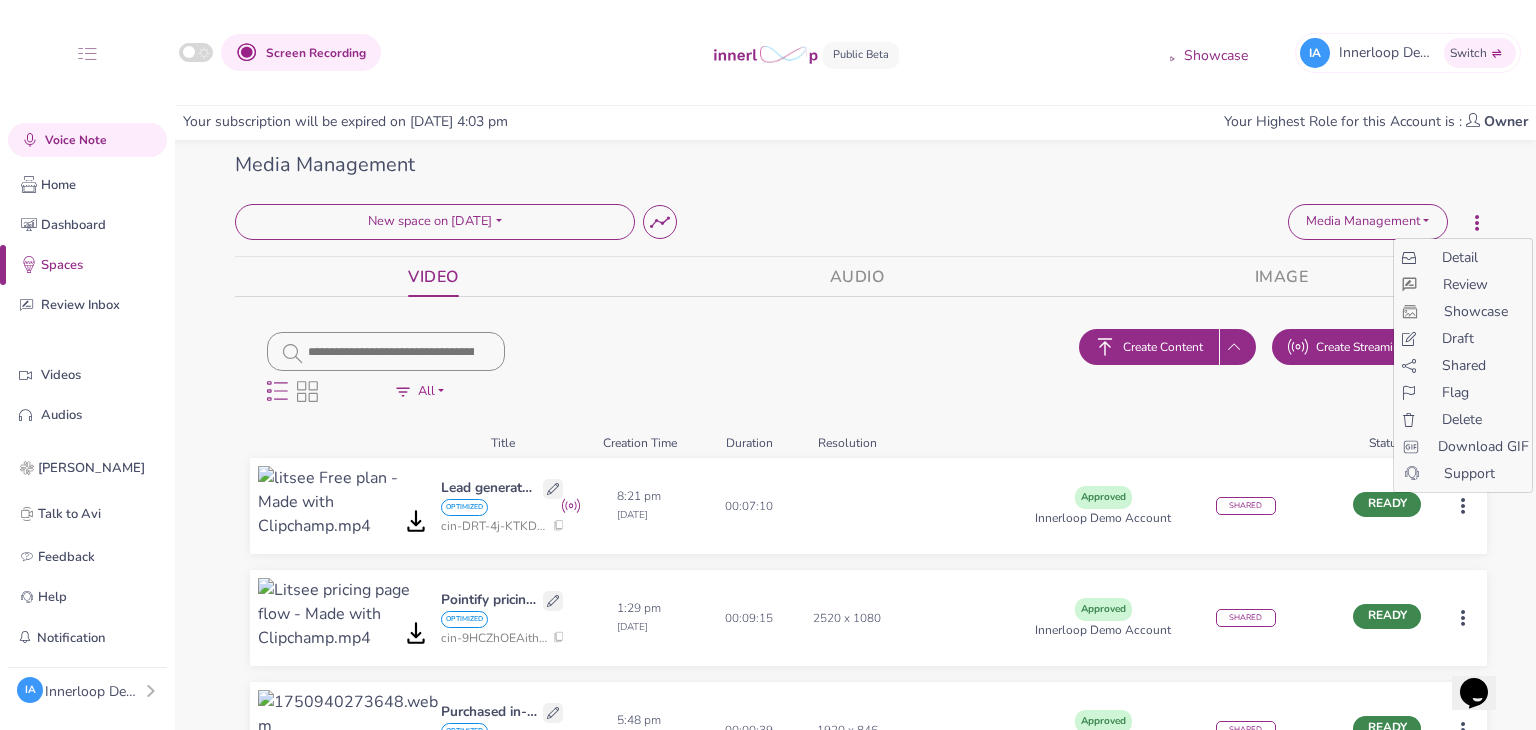 click on "Shared" at bounding box center (1464, 365) 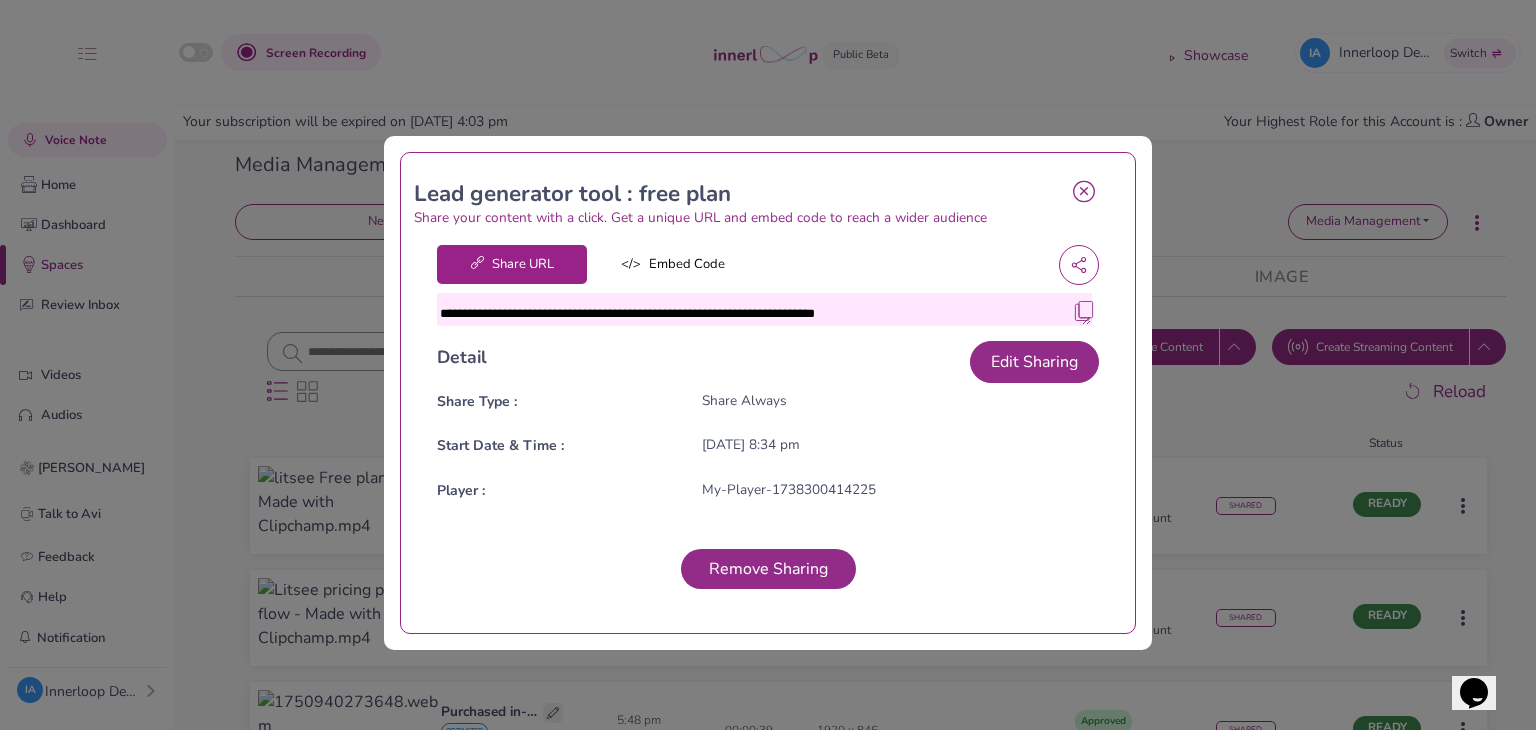 click at bounding box center (1084, 311) 